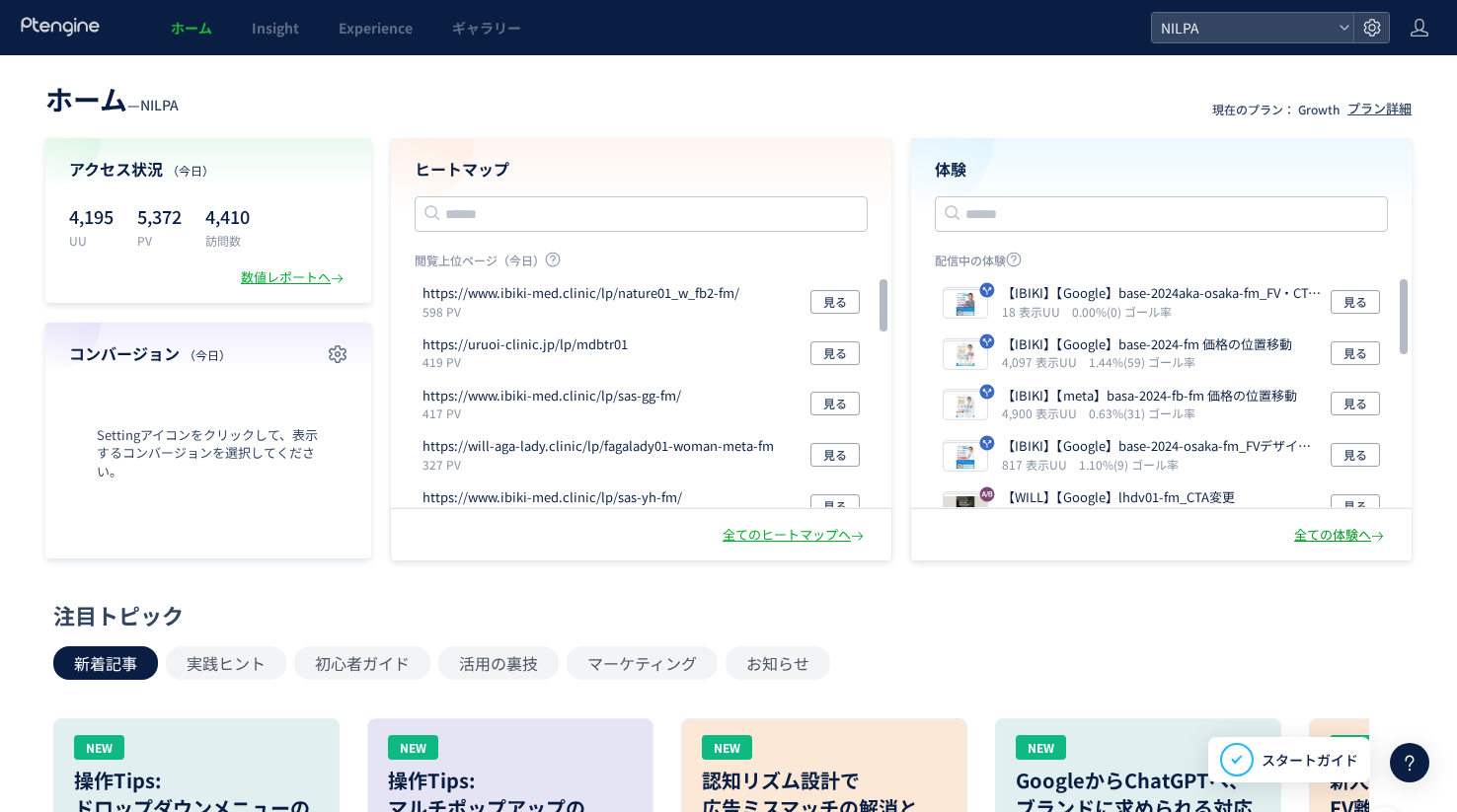 scroll, scrollTop: 0, scrollLeft: 0, axis: both 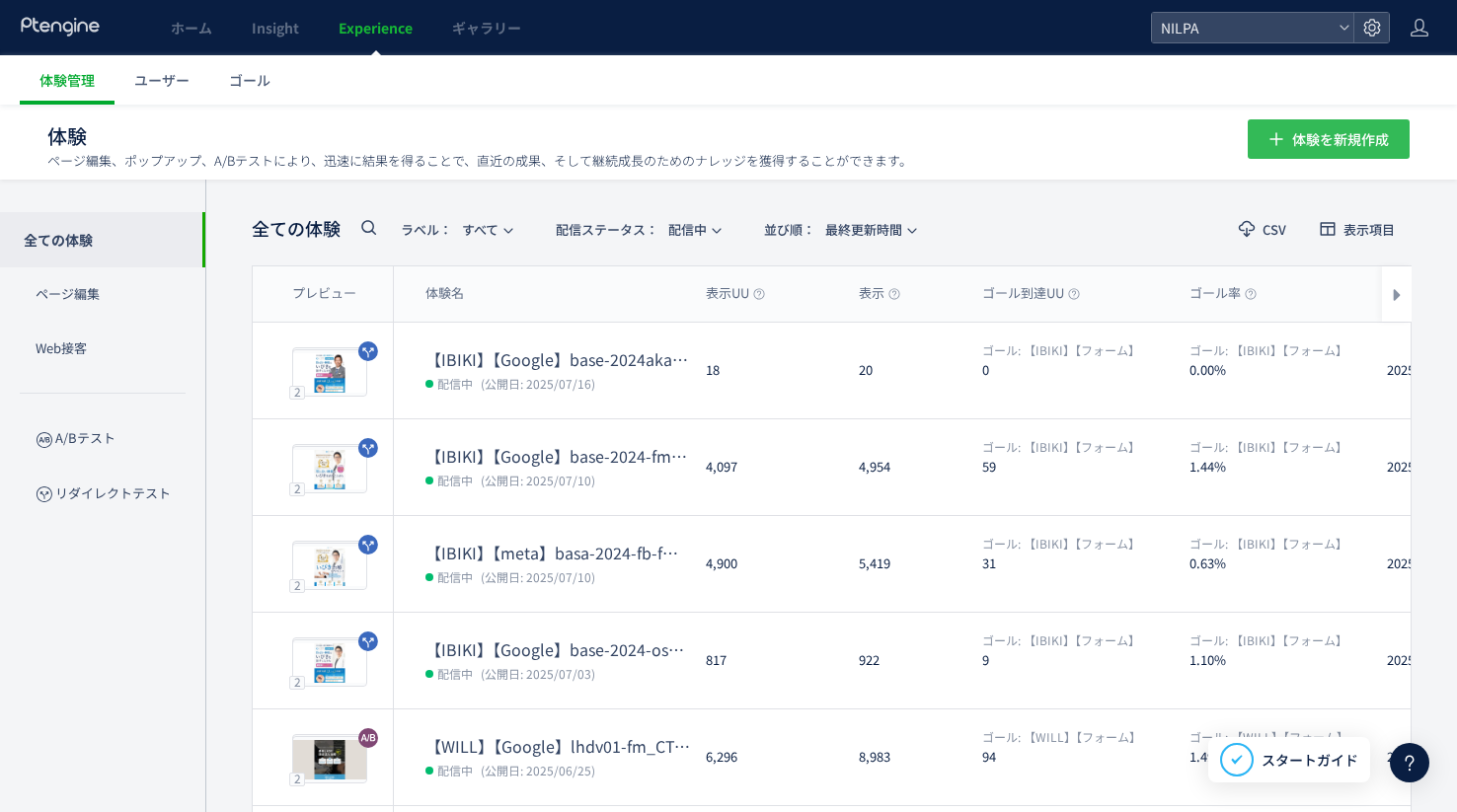 click on "体験を新規作成" at bounding box center [1341, 139] 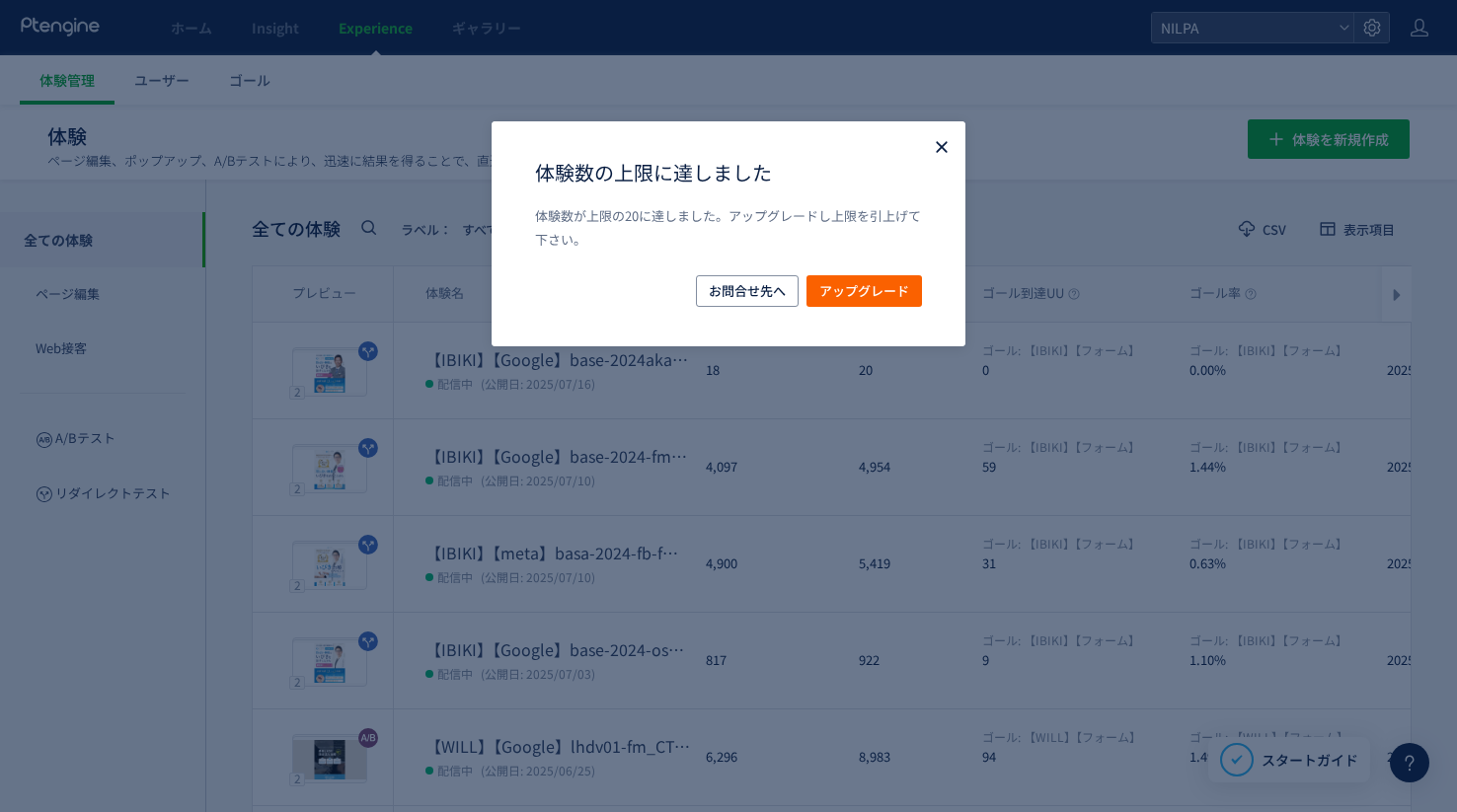 drag, startPoint x: 937, startPoint y: 144, endPoint x: 957, endPoint y: 152, distance: 21.540659 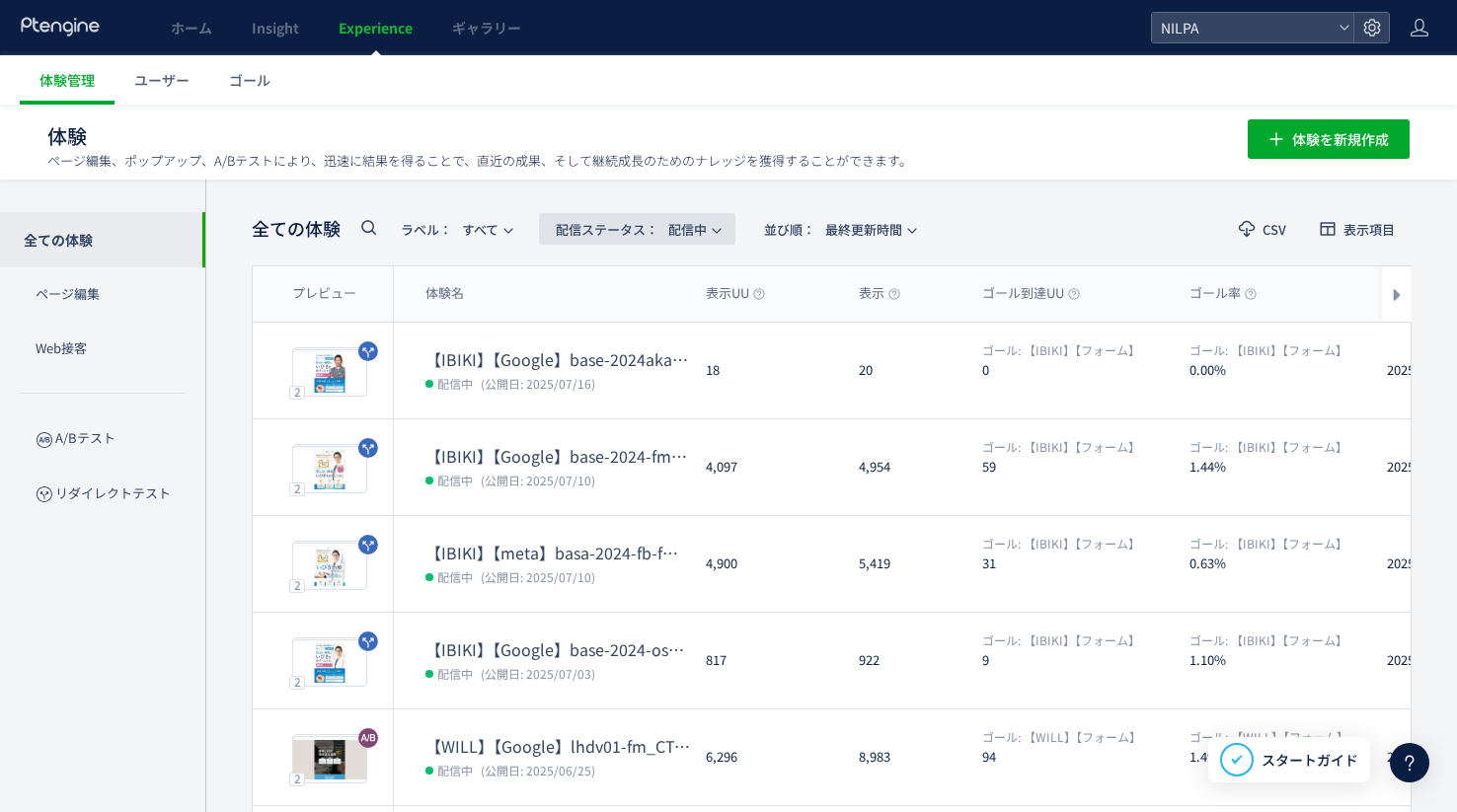 click on "配信ステータス​：  配信中" 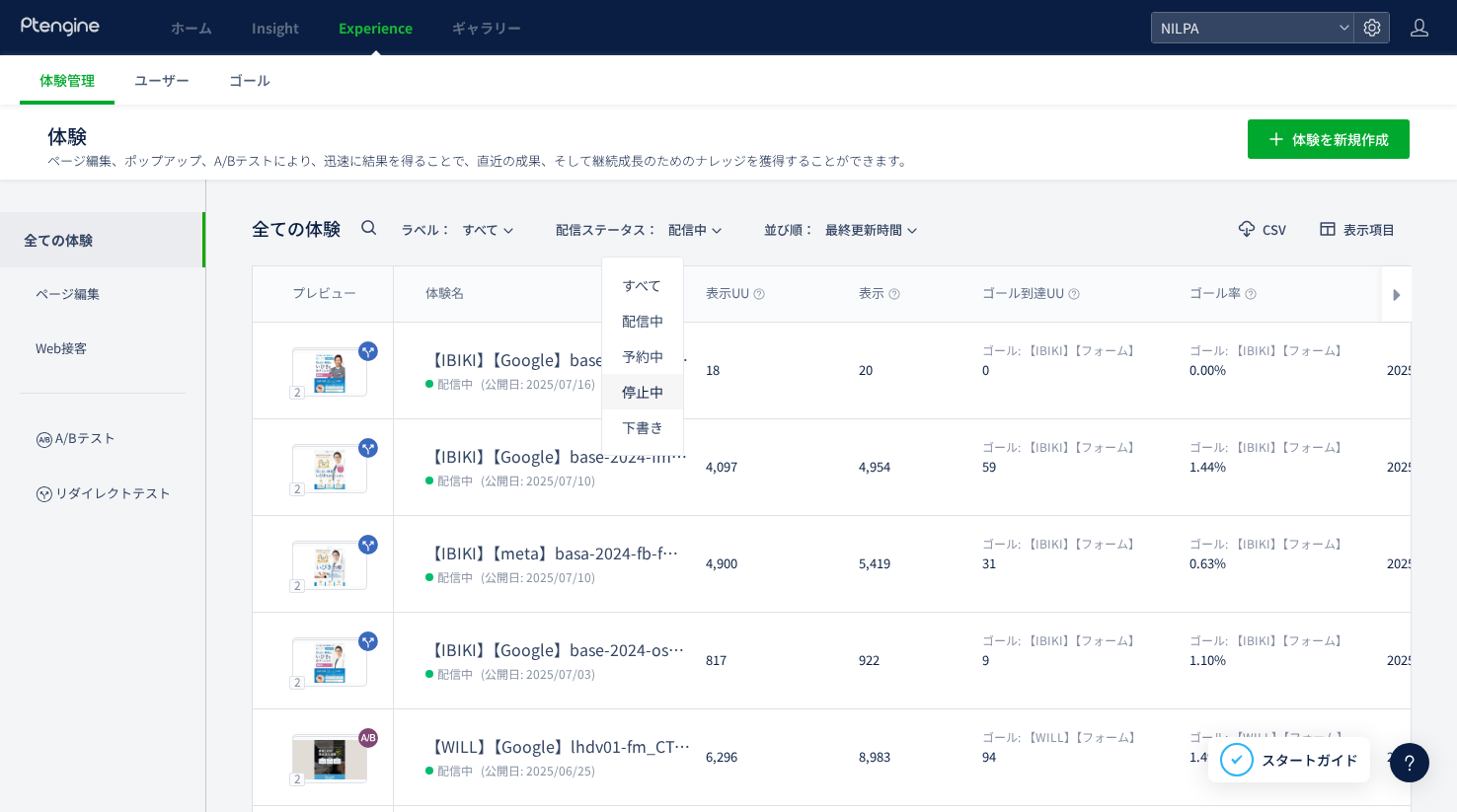 drag, startPoint x: 645, startPoint y: 395, endPoint x: 627, endPoint y: 396, distance: 18.027756 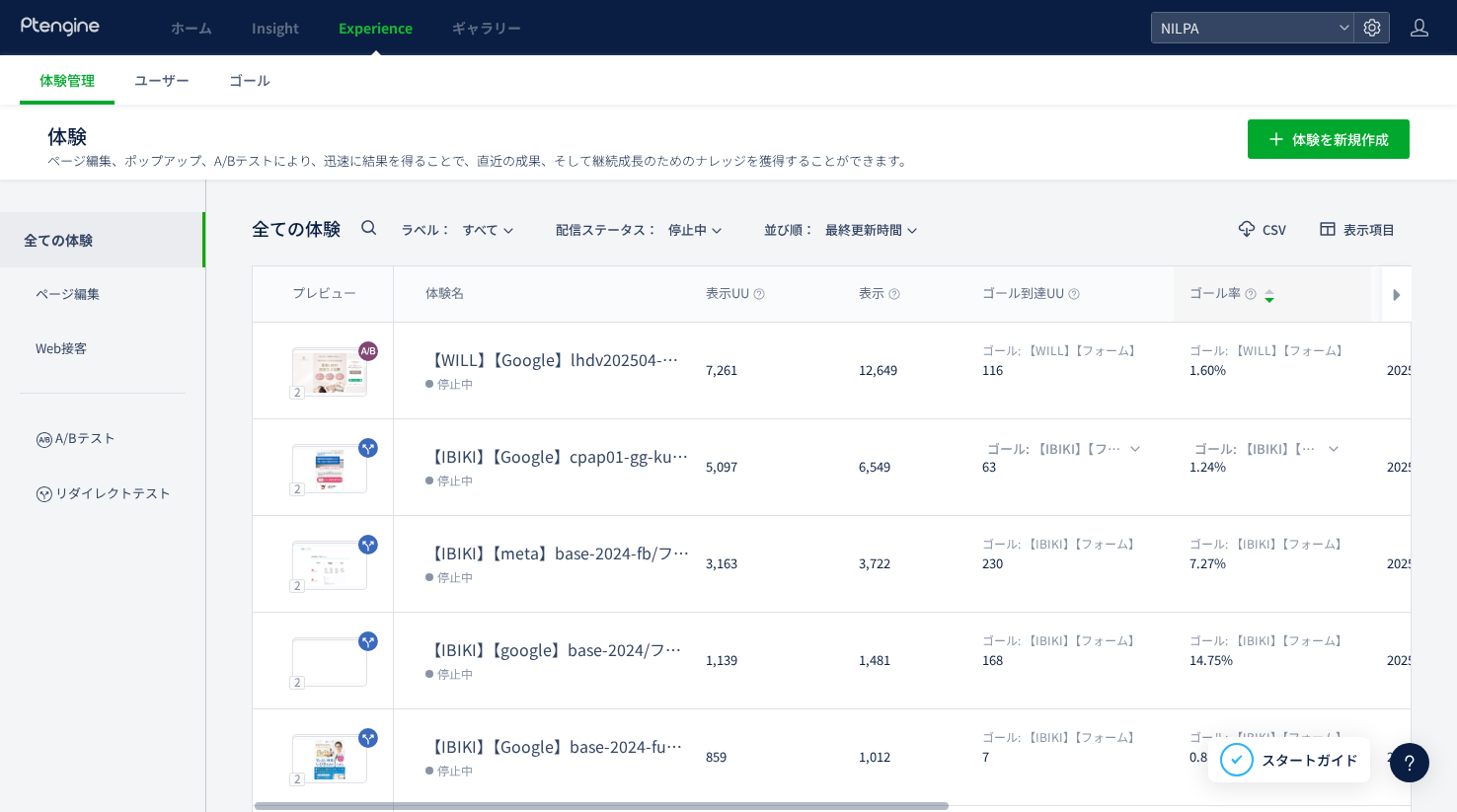 click at bounding box center [1269, 303] 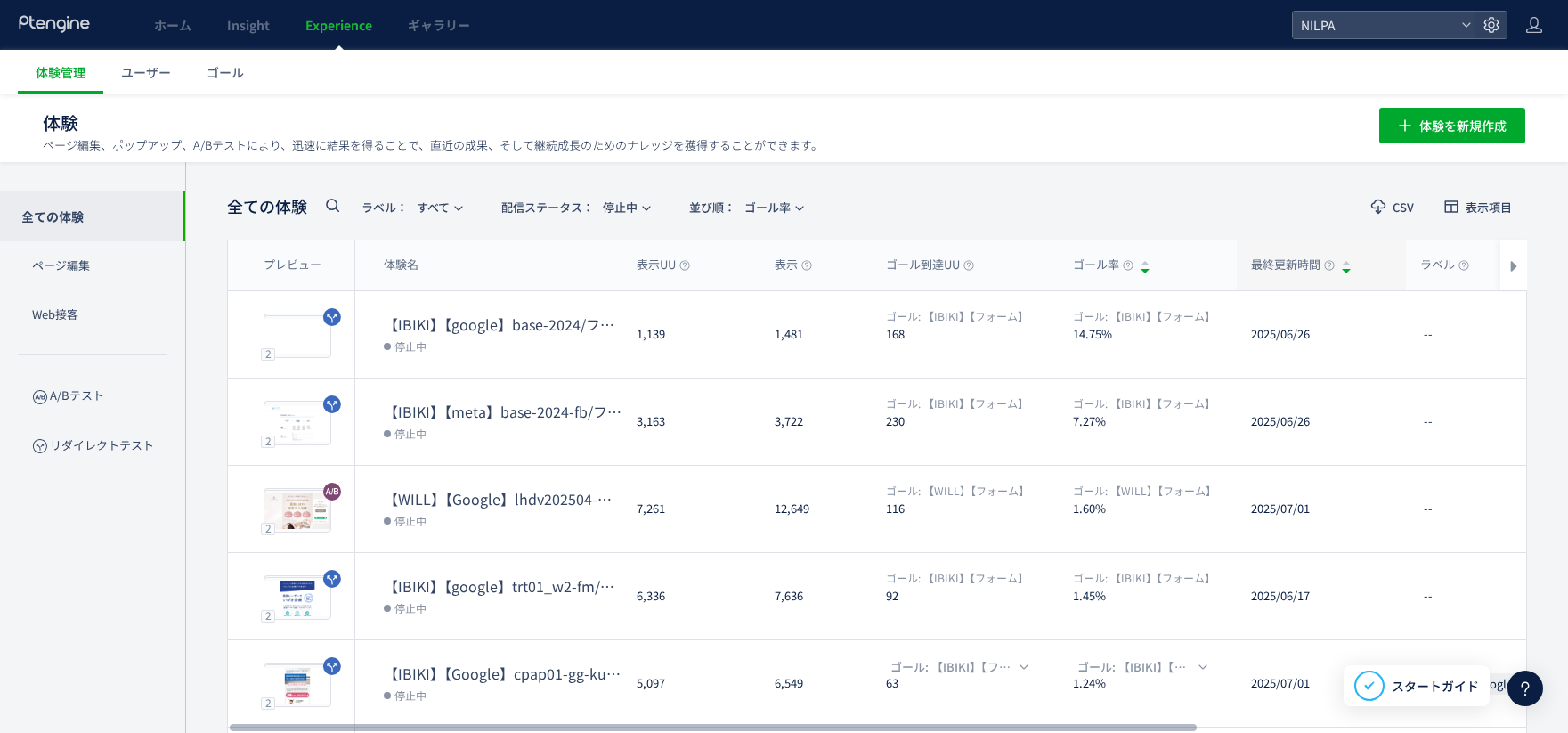 click at bounding box center [1346, 273] 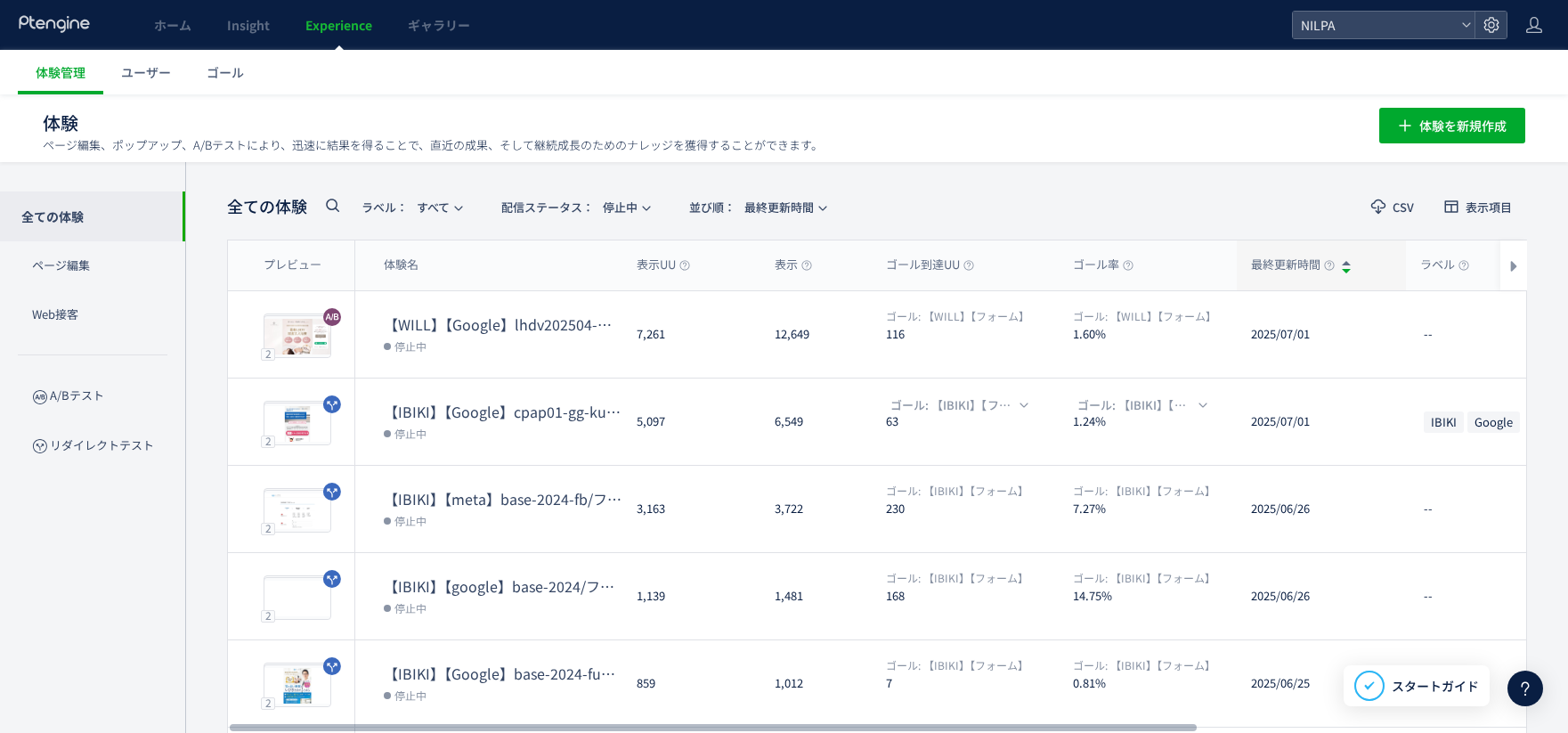 click at bounding box center [1346, 273] 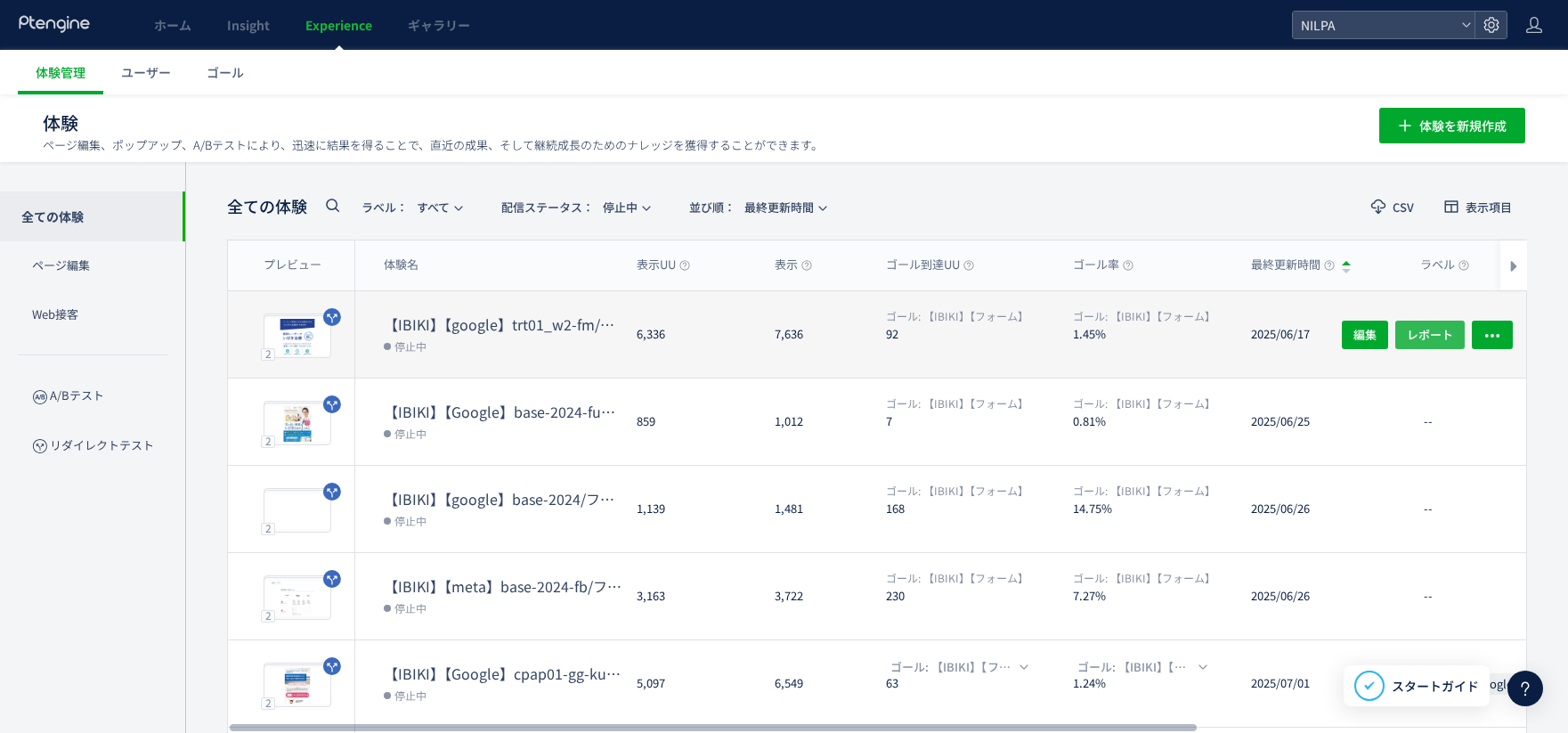 click on "レポート" at bounding box center (1430, 334) 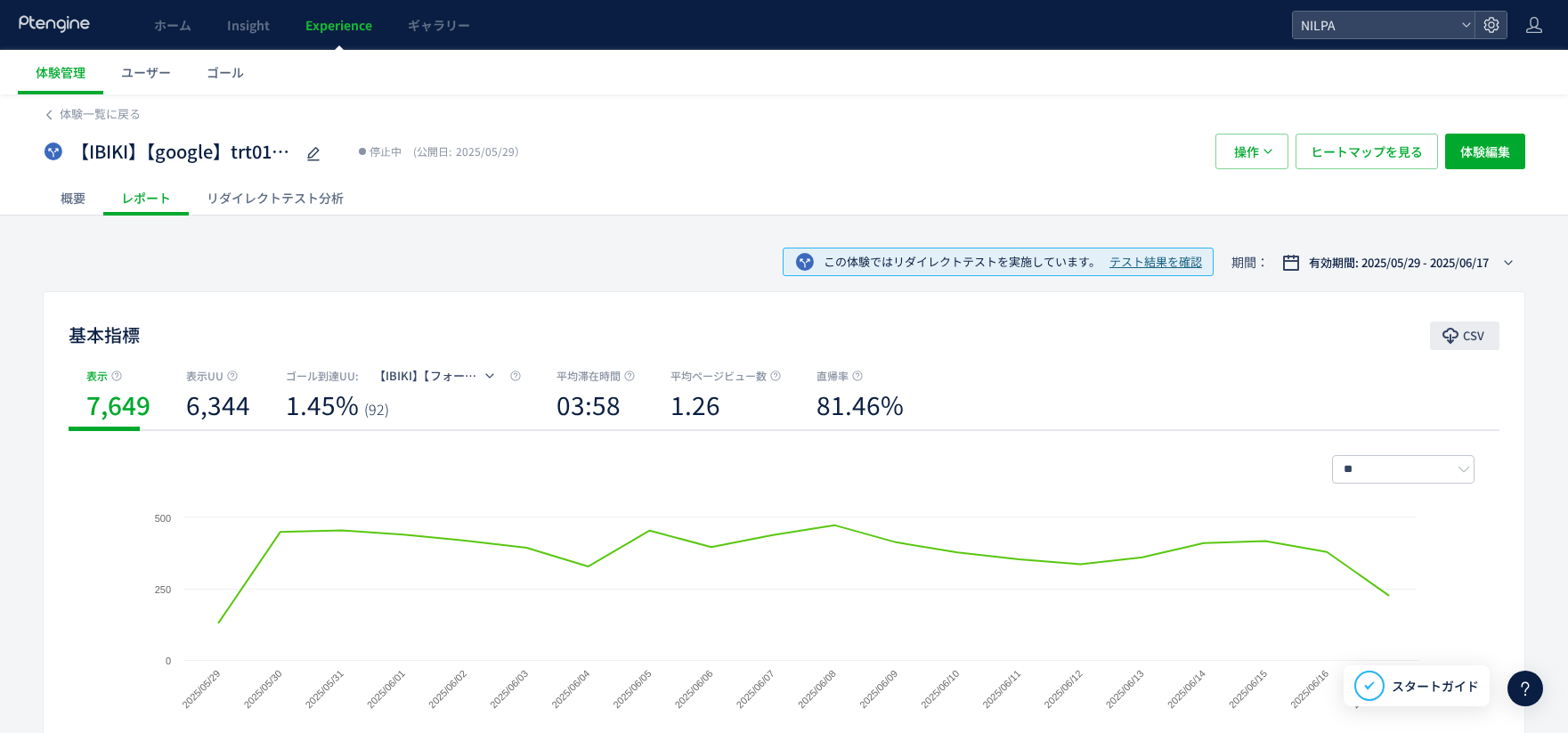 click on "CSV" at bounding box center (1474, 336) 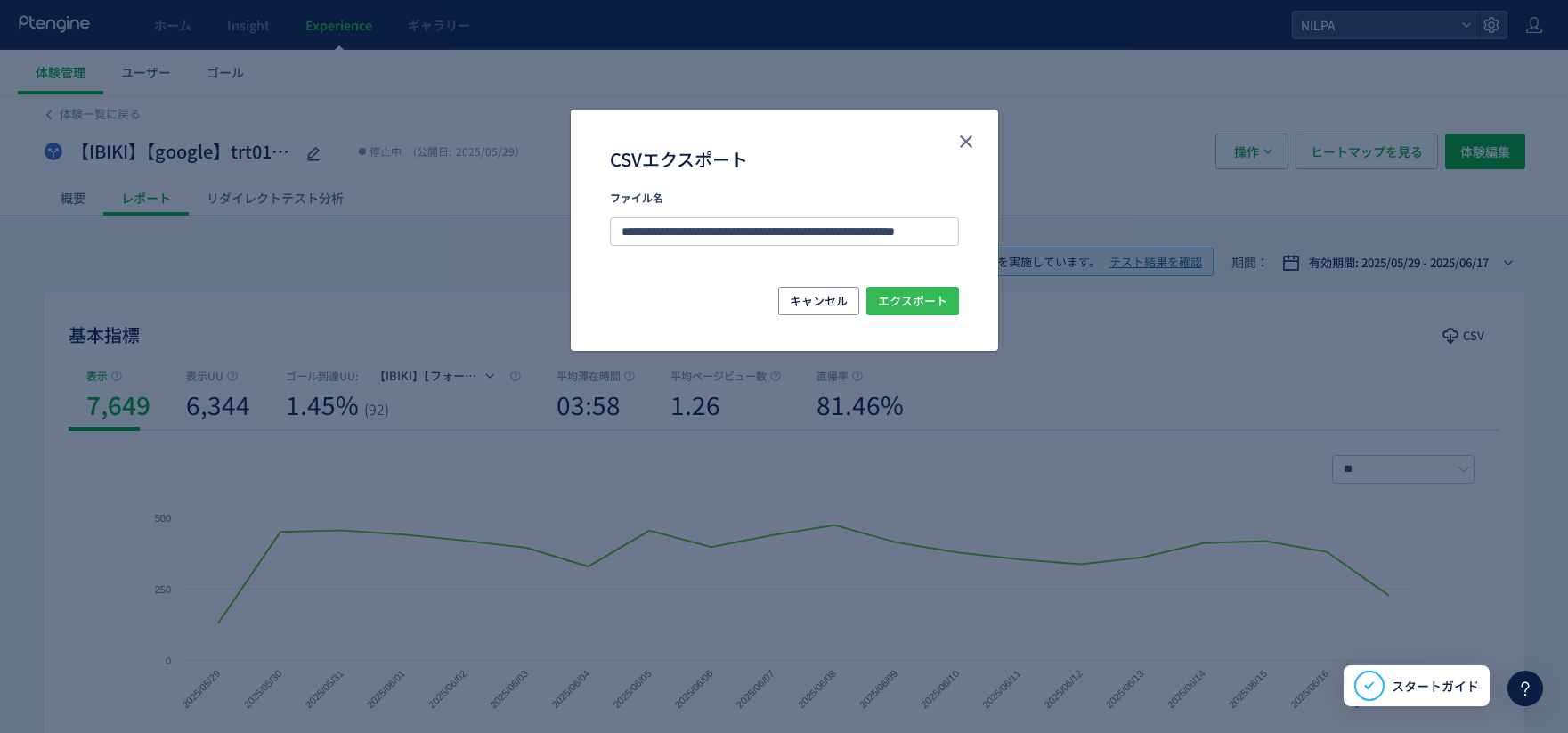 drag, startPoint x: 932, startPoint y: 305, endPoint x: 1066, endPoint y: 347, distance: 140.42792 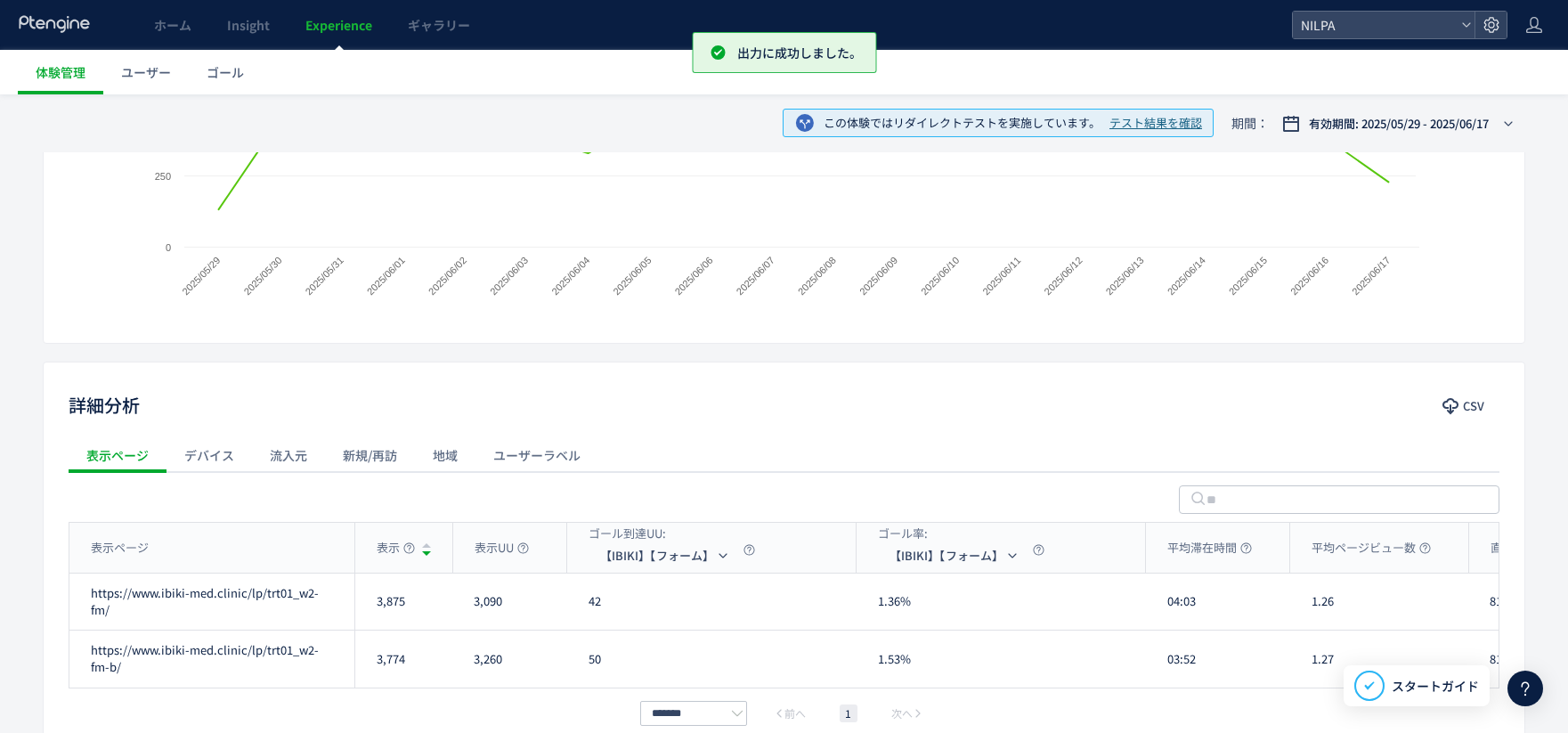 scroll, scrollTop: 416, scrollLeft: 0, axis: vertical 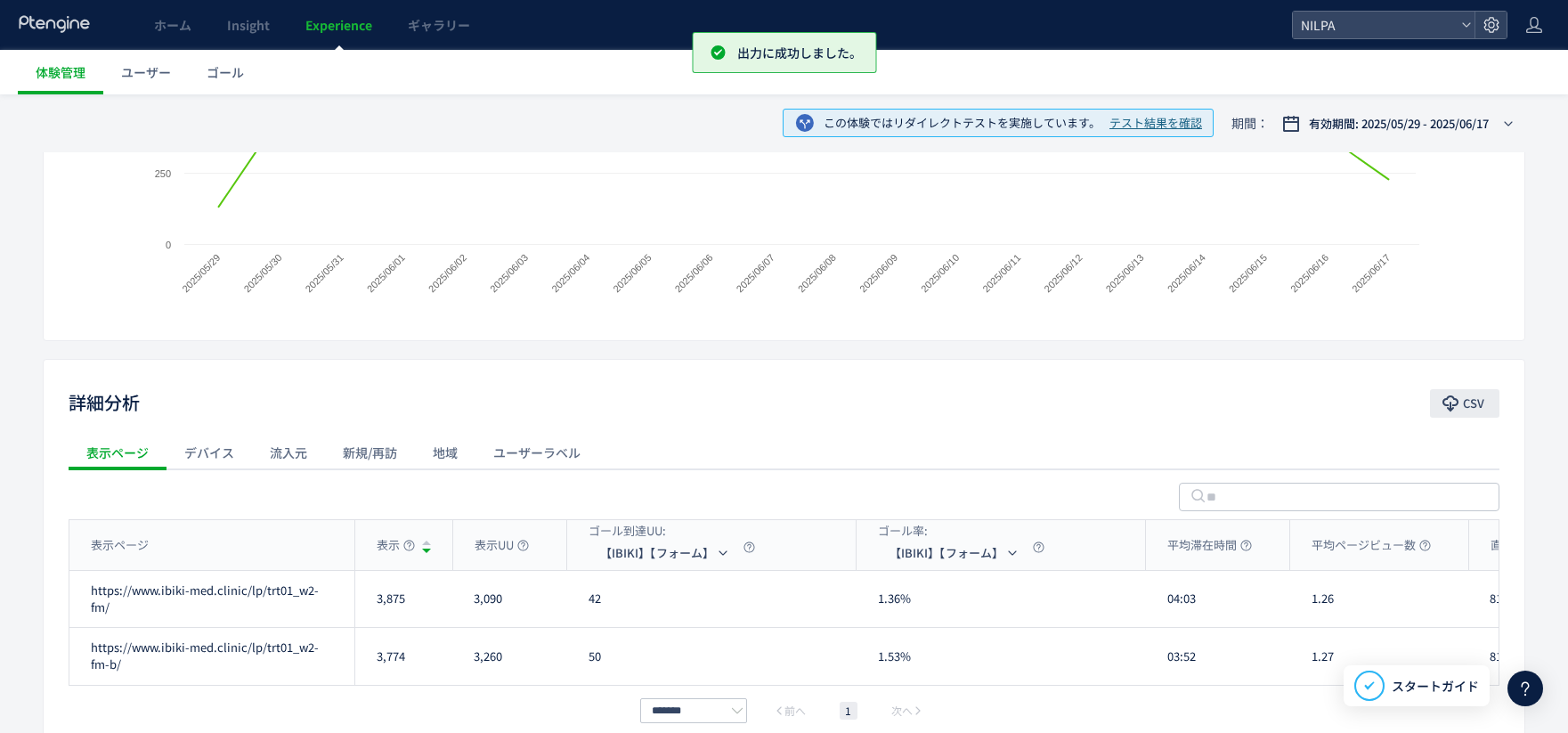 click on "CSV" at bounding box center [1474, 403] 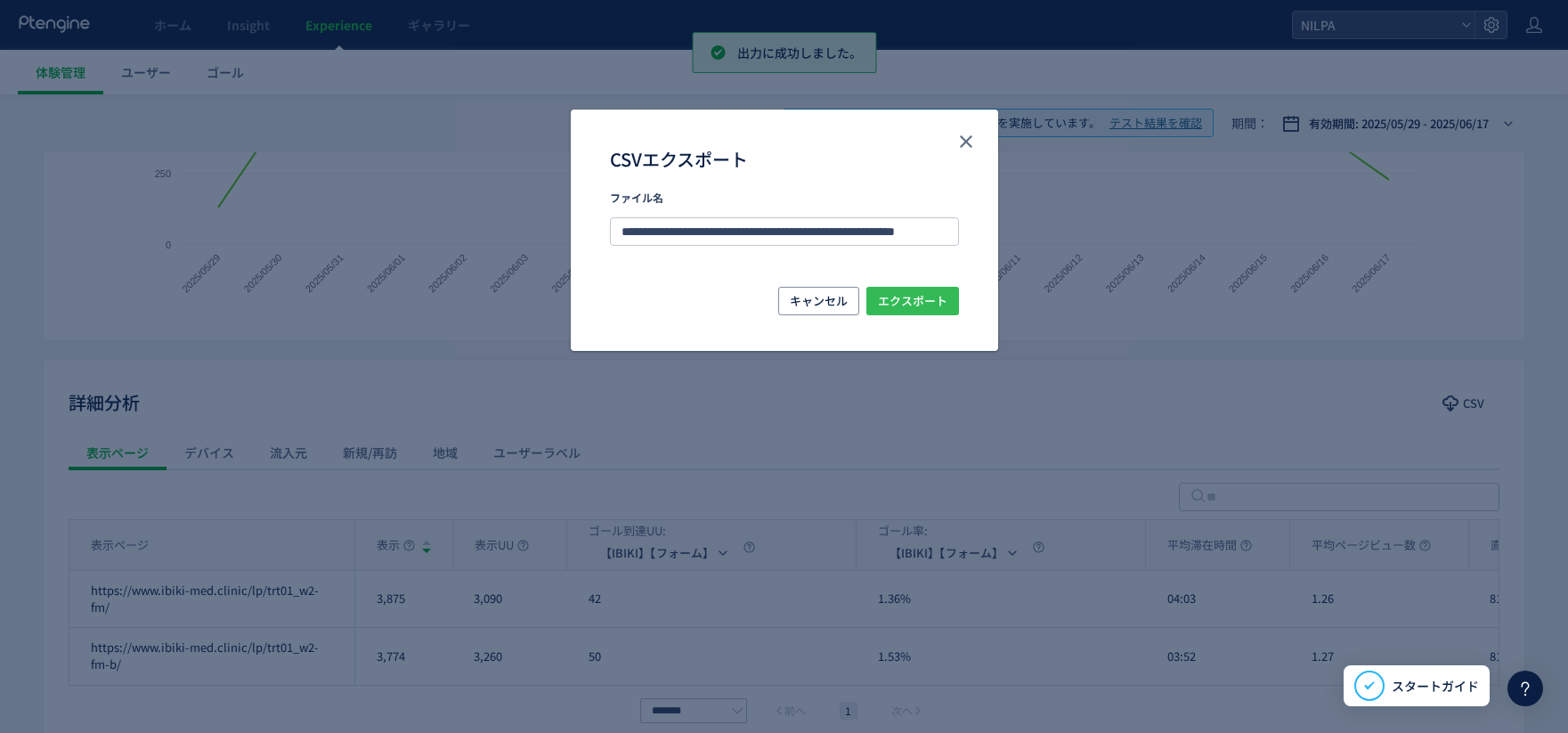 drag, startPoint x: 930, startPoint y: 297, endPoint x: 1011, endPoint y: 302, distance: 81.154174 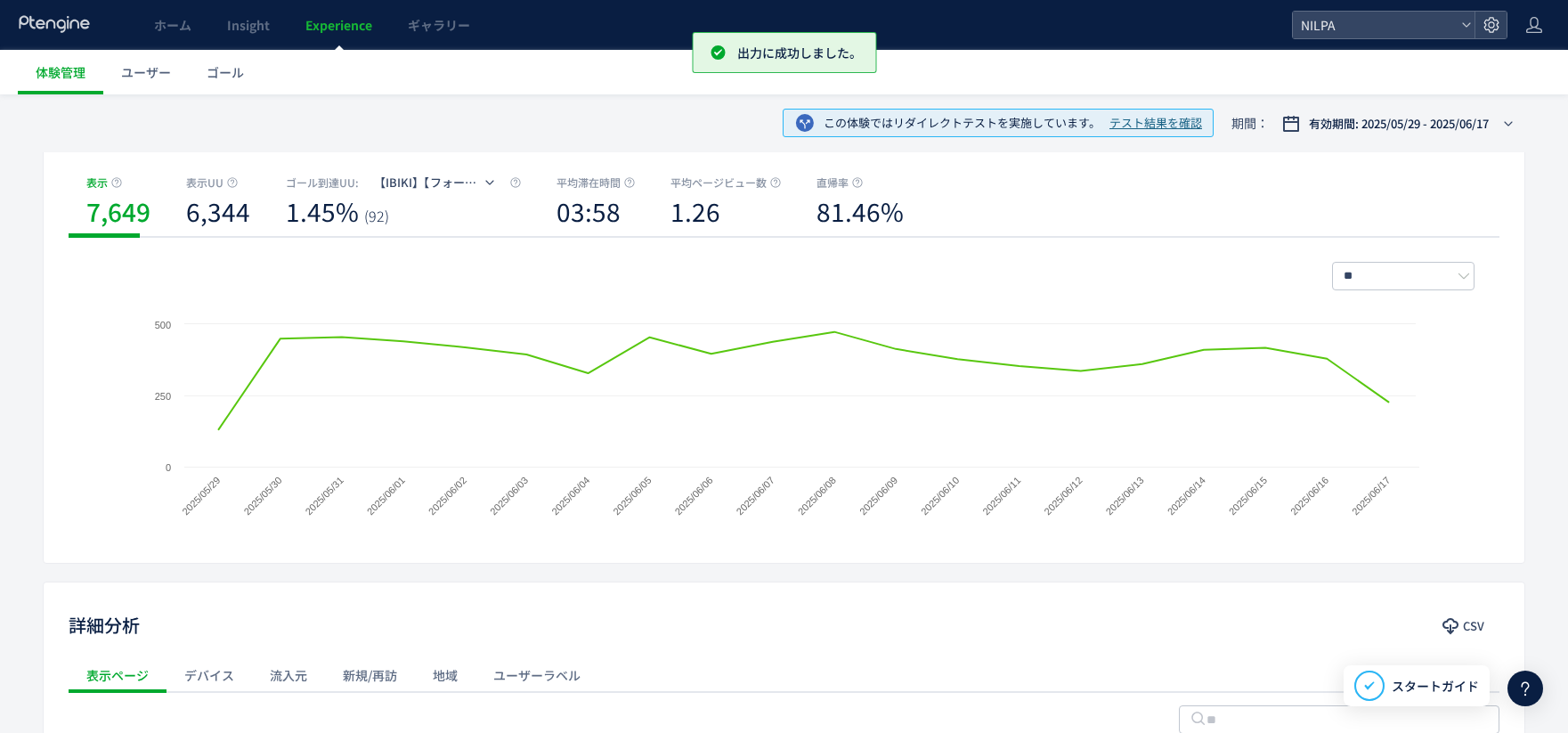 scroll, scrollTop: 0, scrollLeft: 0, axis: both 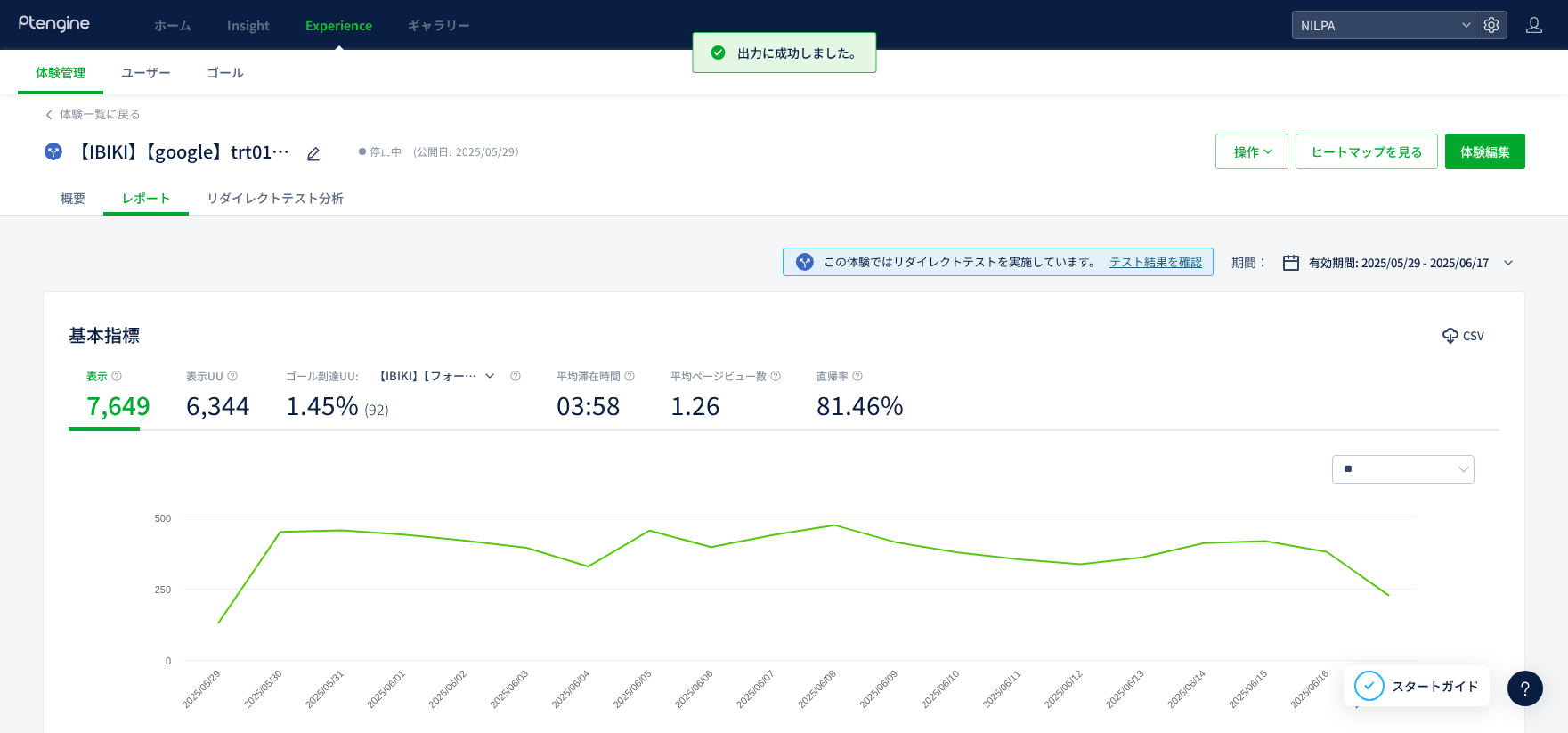 click on "リダイレクトテスト分析" 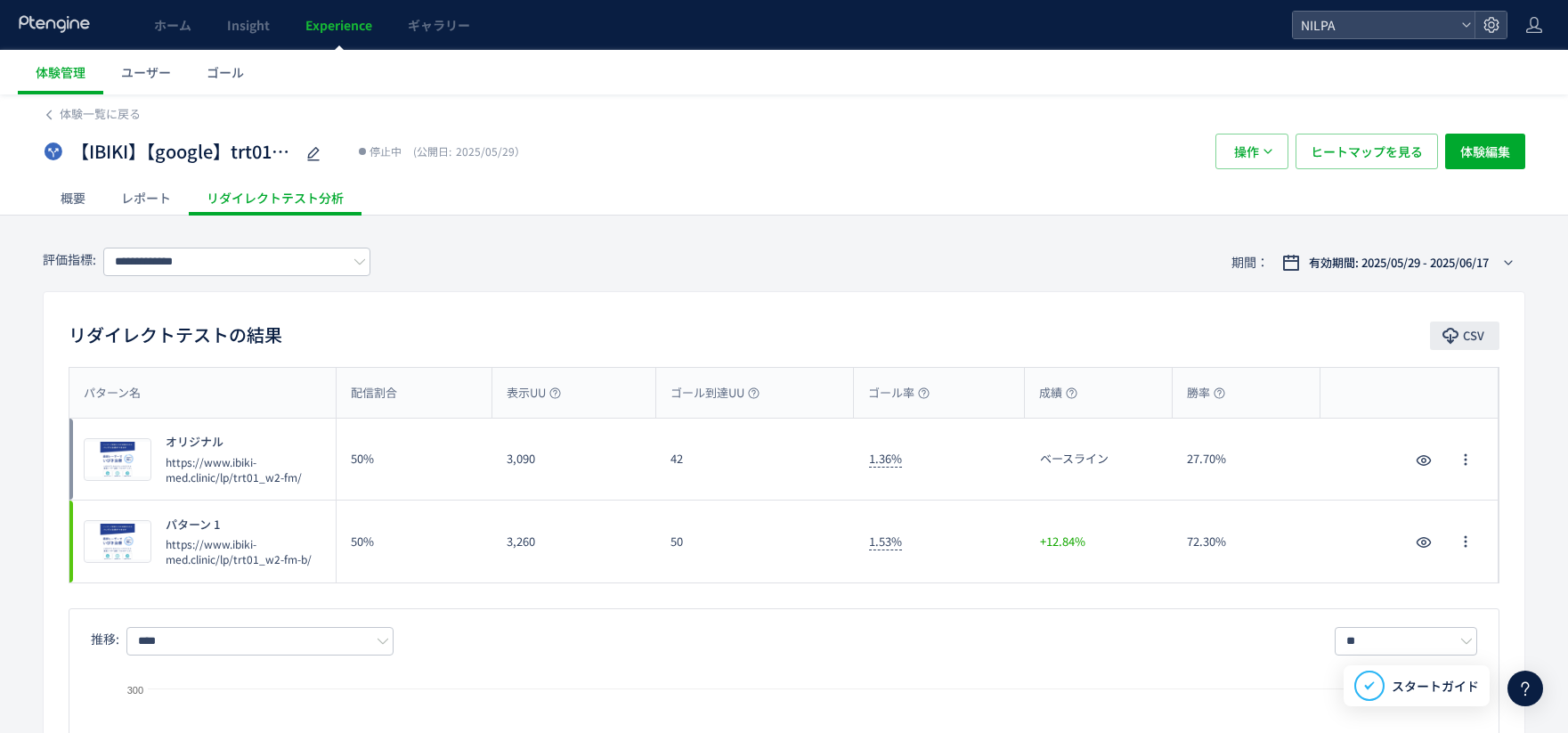 click on "CSV" at bounding box center (1474, 336) 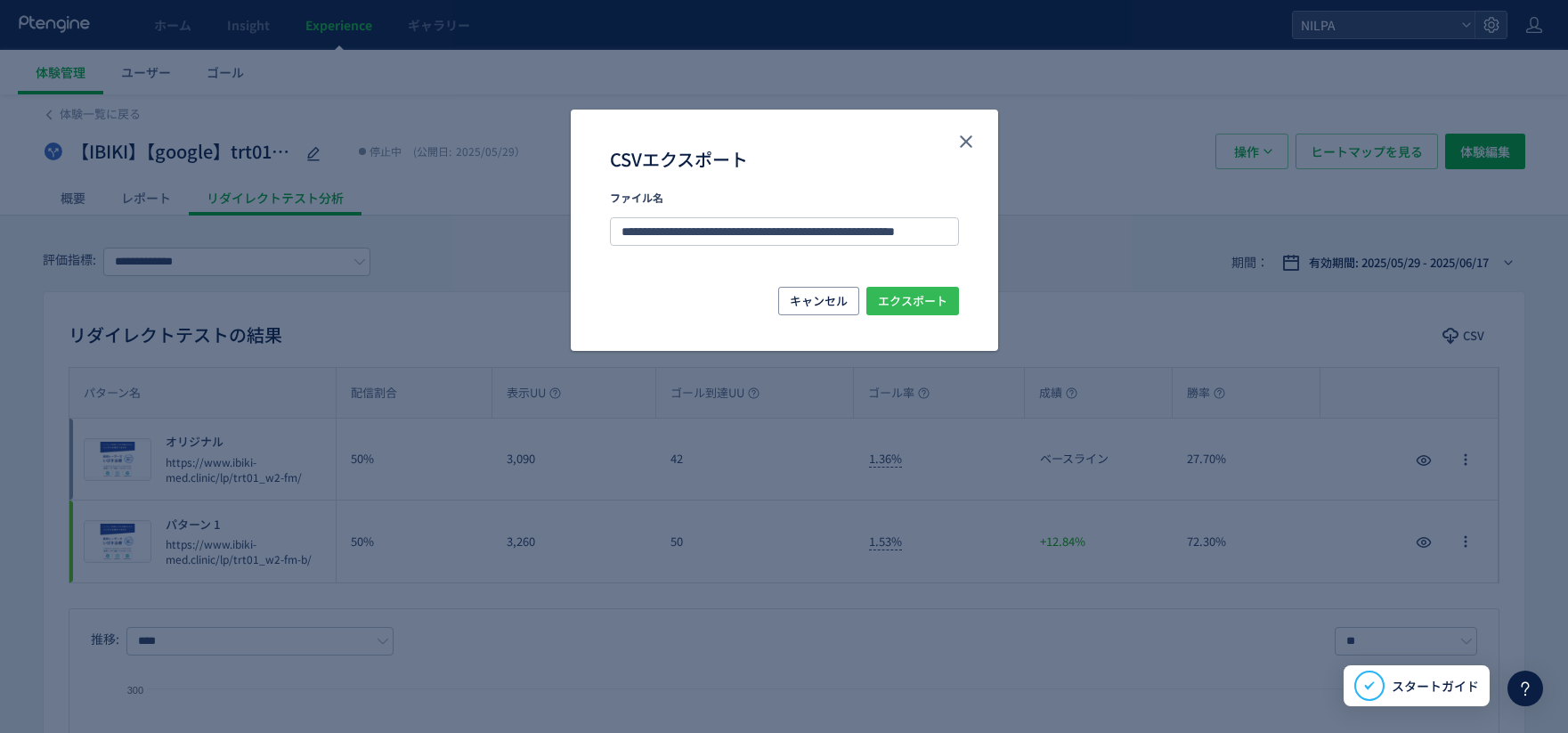 click on "エクスポート" at bounding box center (913, 301) 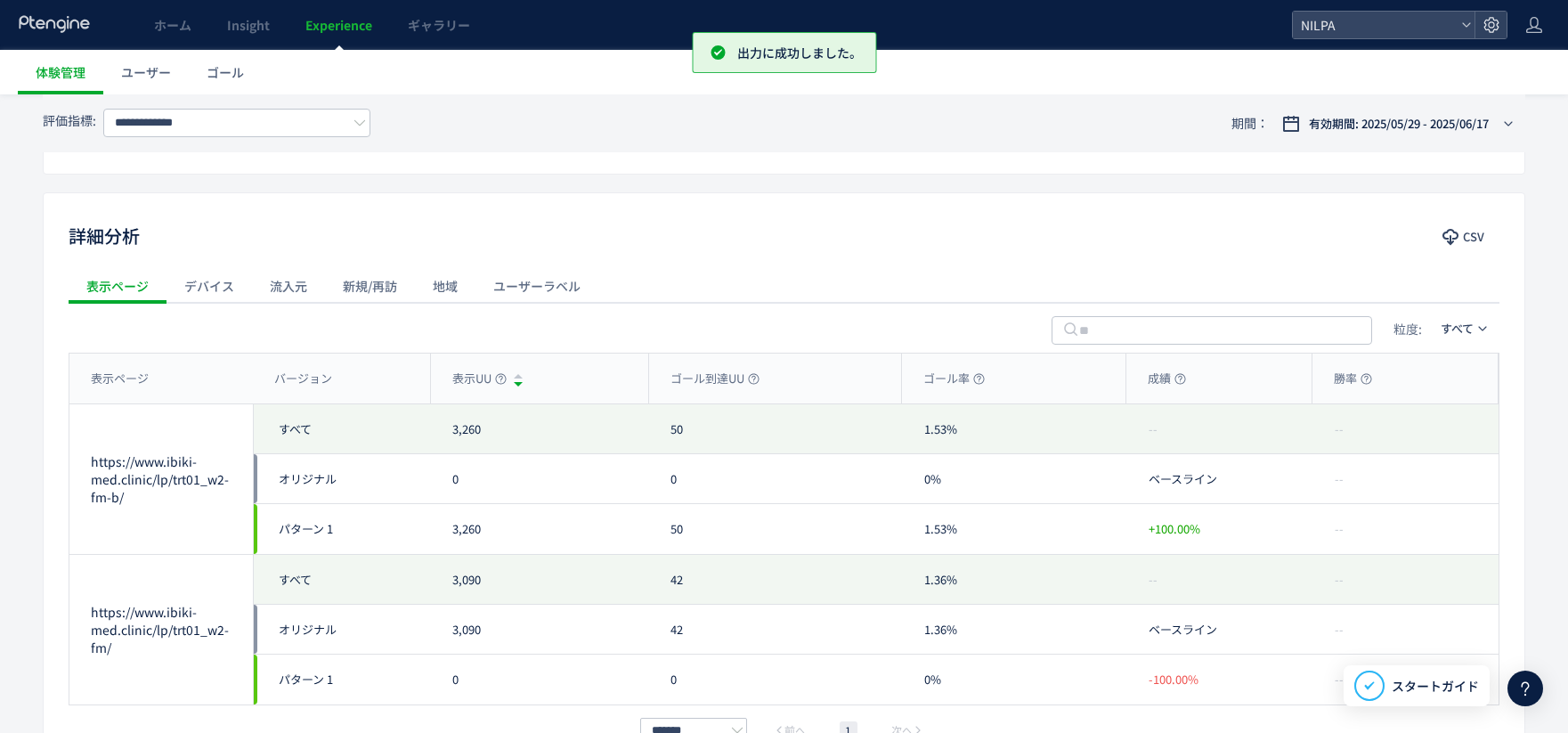 scroll, scrollTop: 755, scrollLeft: 0, axis: vertical 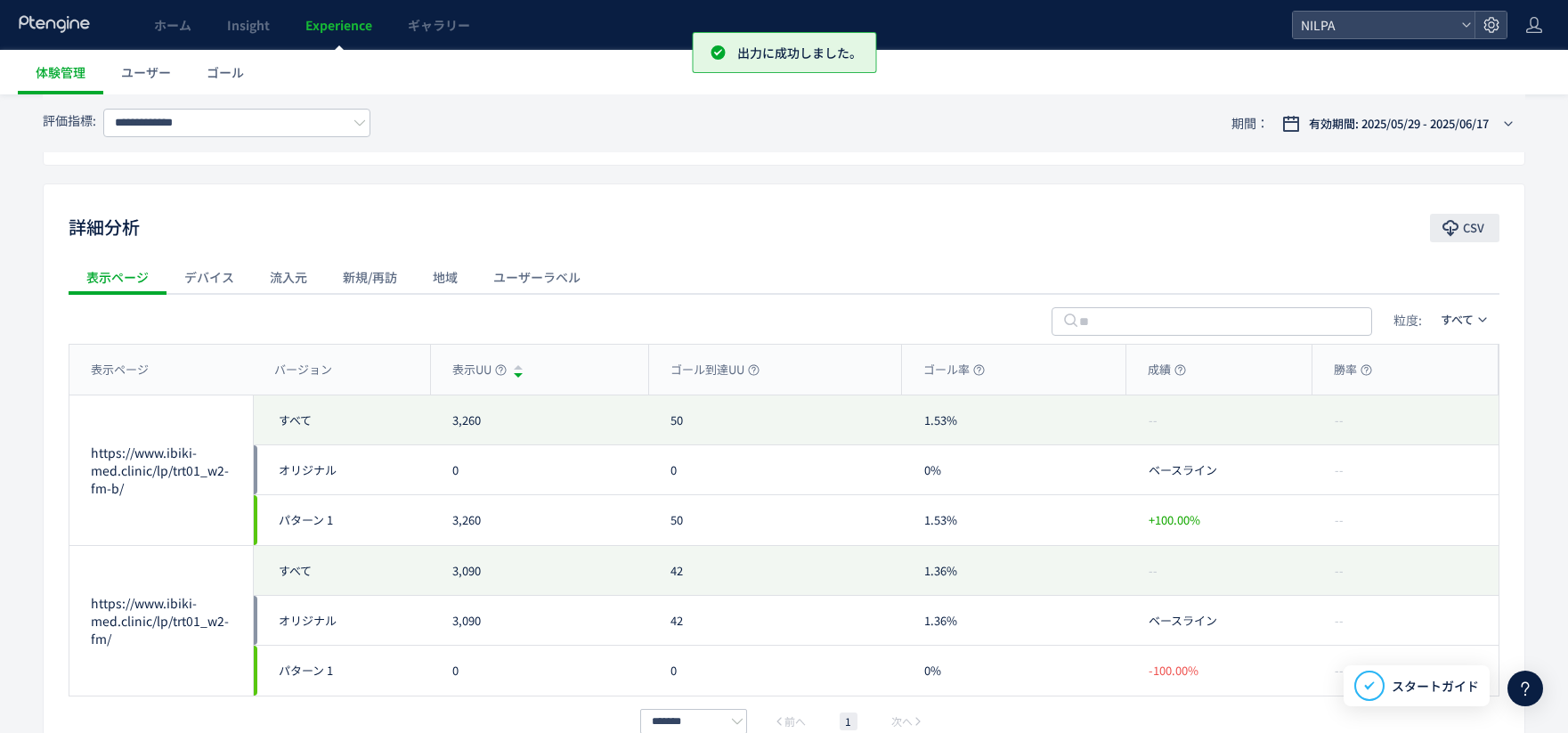 click on "CSV" at bounding box center (1474, 228) 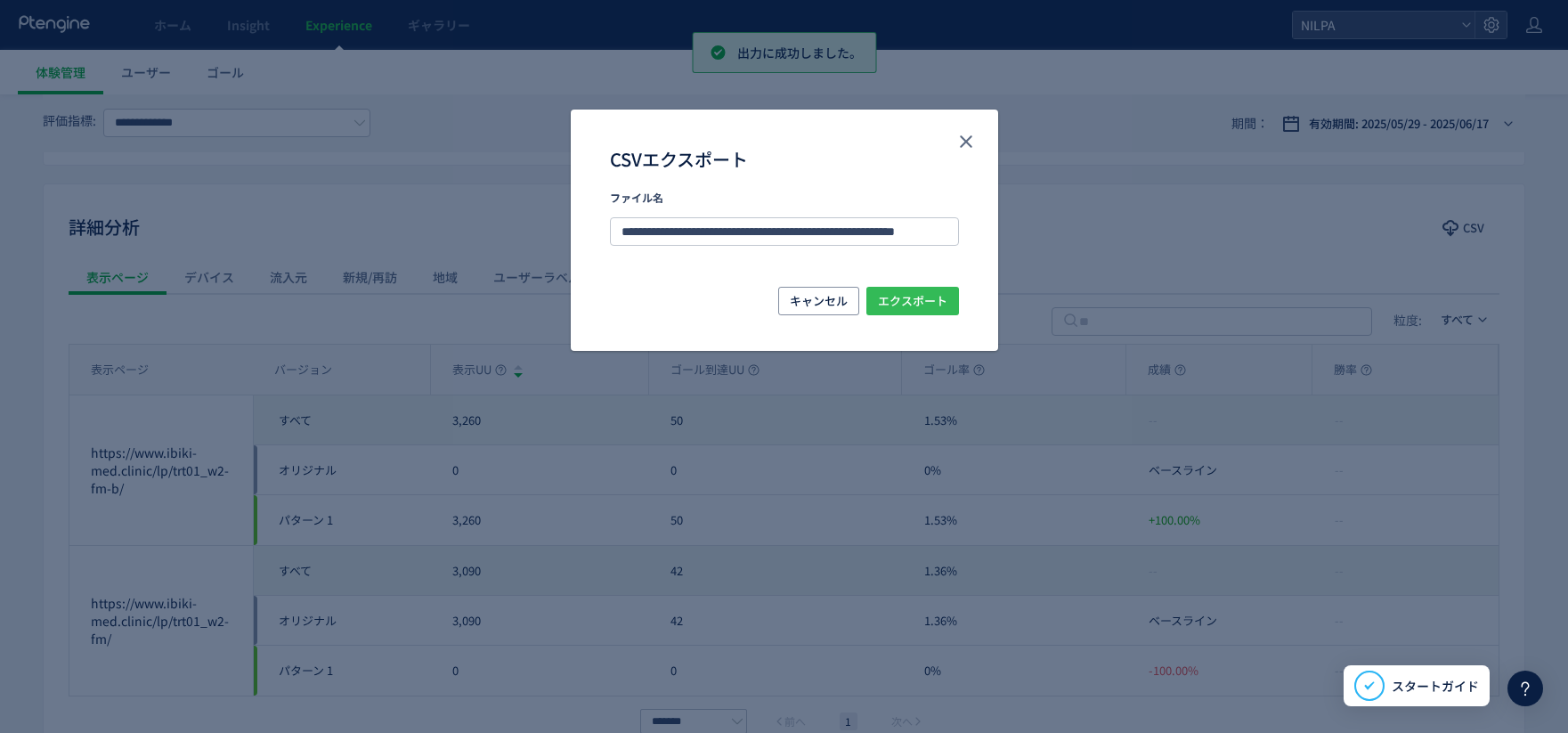 drag, startPoint x: 927, startPoint y: 297, endPoint x: 963, endPoint y: 304, distance: 36.67424 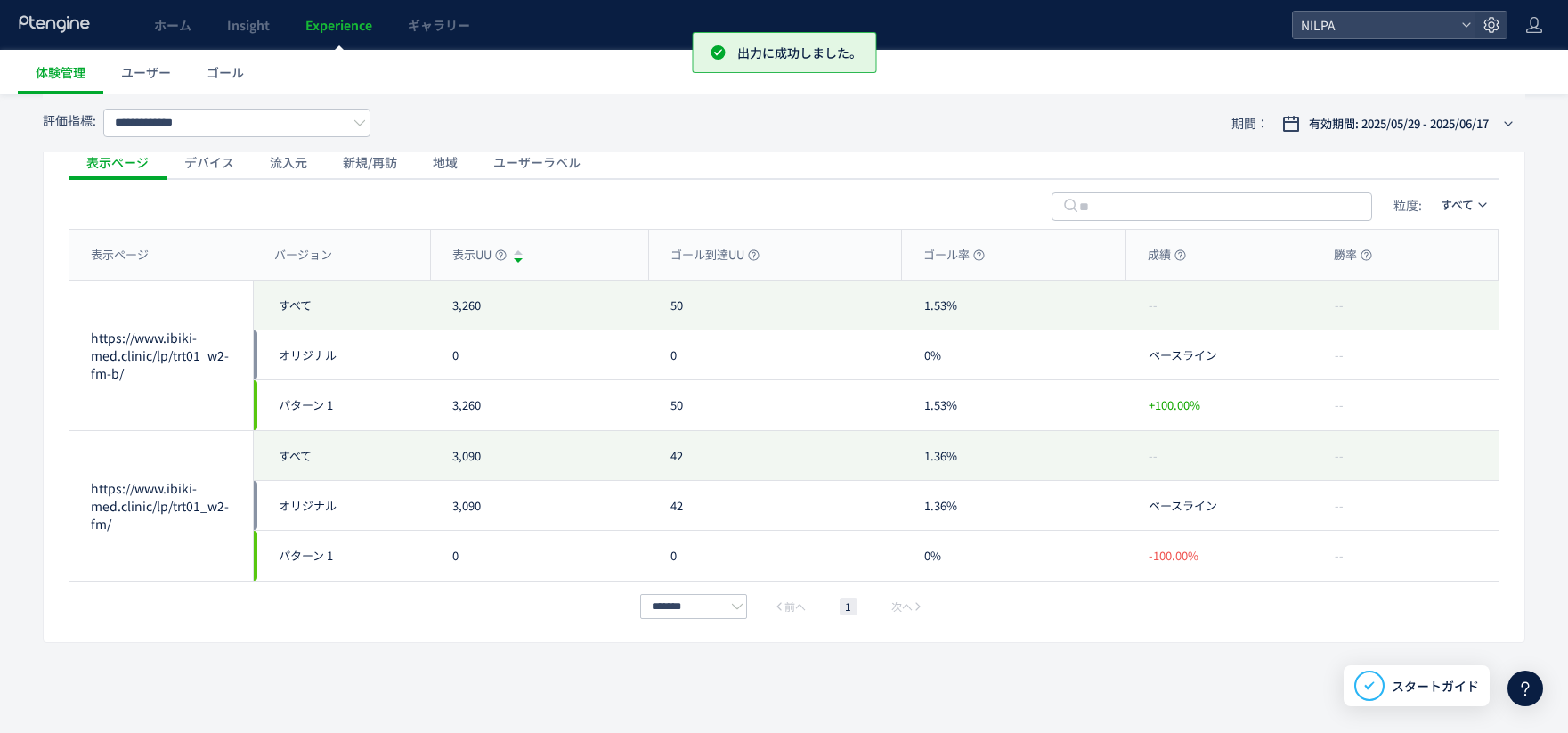 scroll, scrollTop: 0, scrollLeft: 0, axis: both 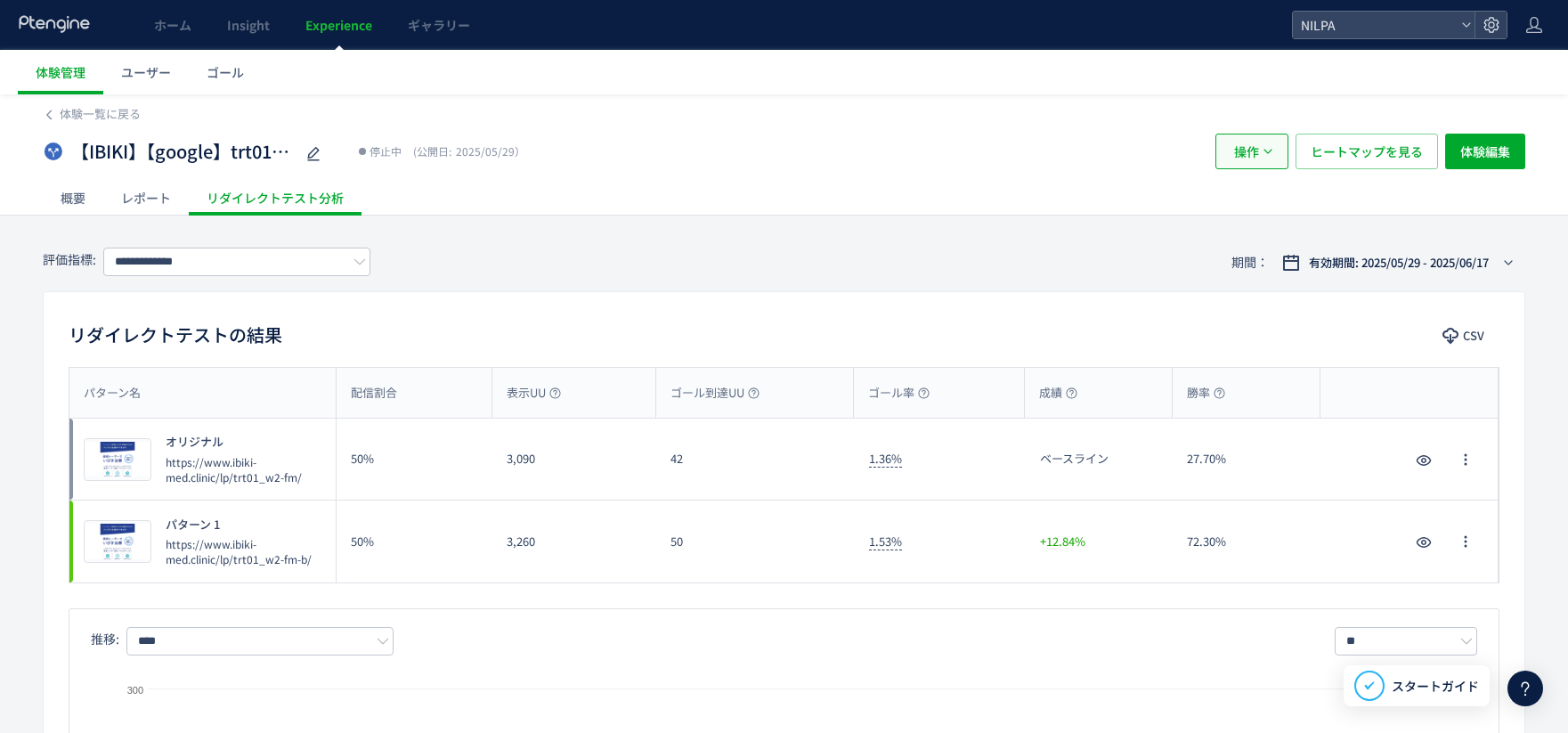 drag, startPoint x: 1257, startPoint y: 148, endPoint x: 1268, endPoint y: 151, distance: 11.401754 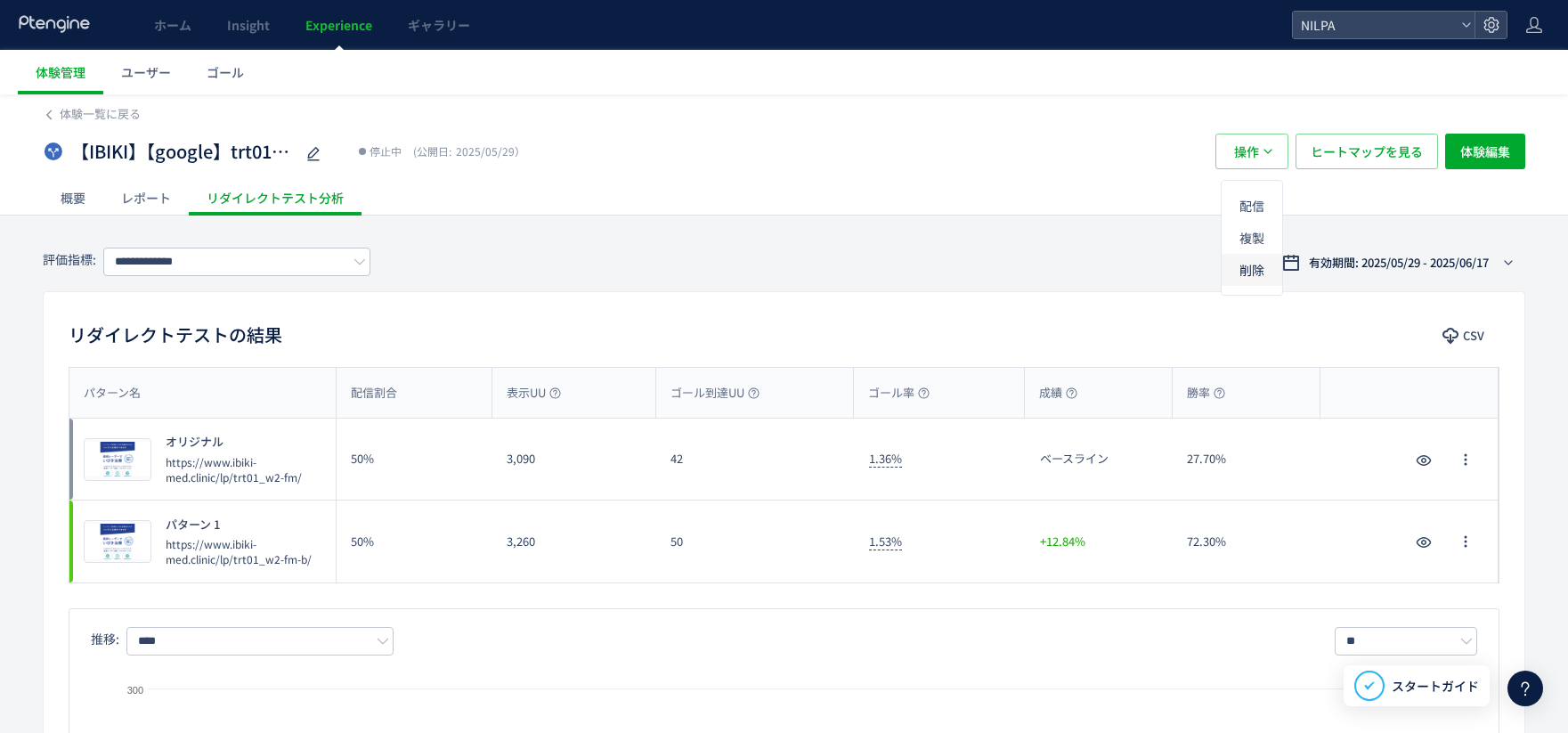 click on "削除" 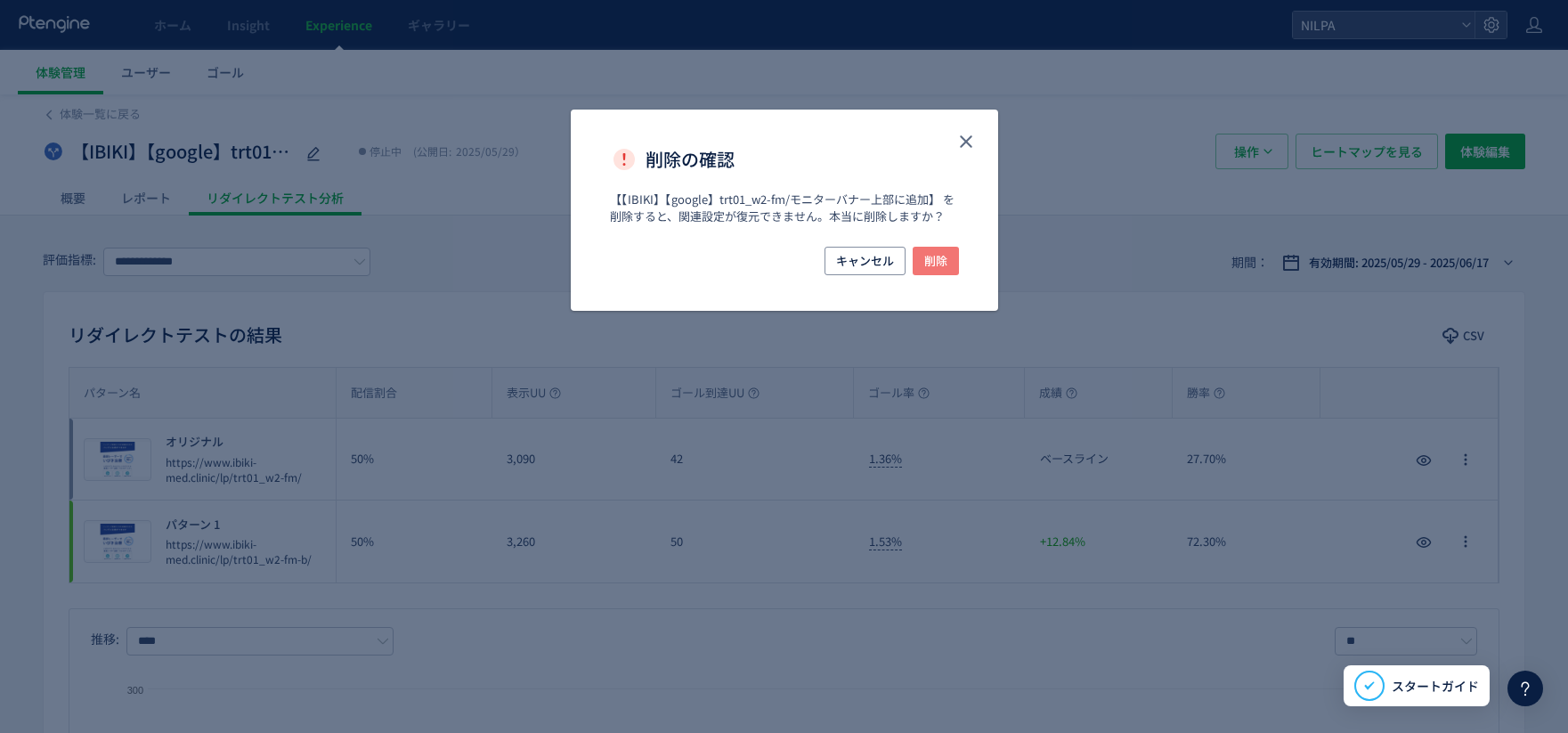 click on "削除" at bounding box center (936, 261) 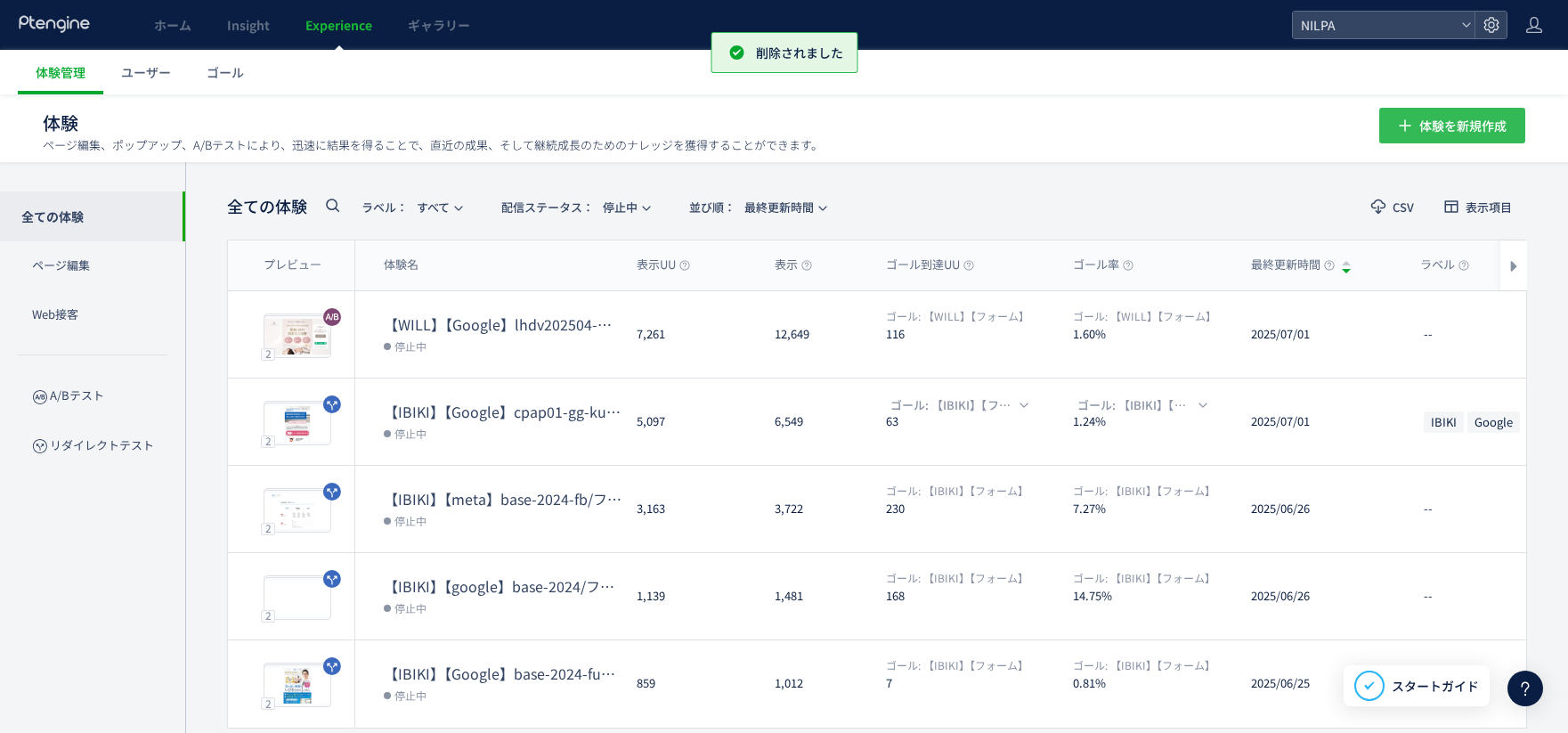 click 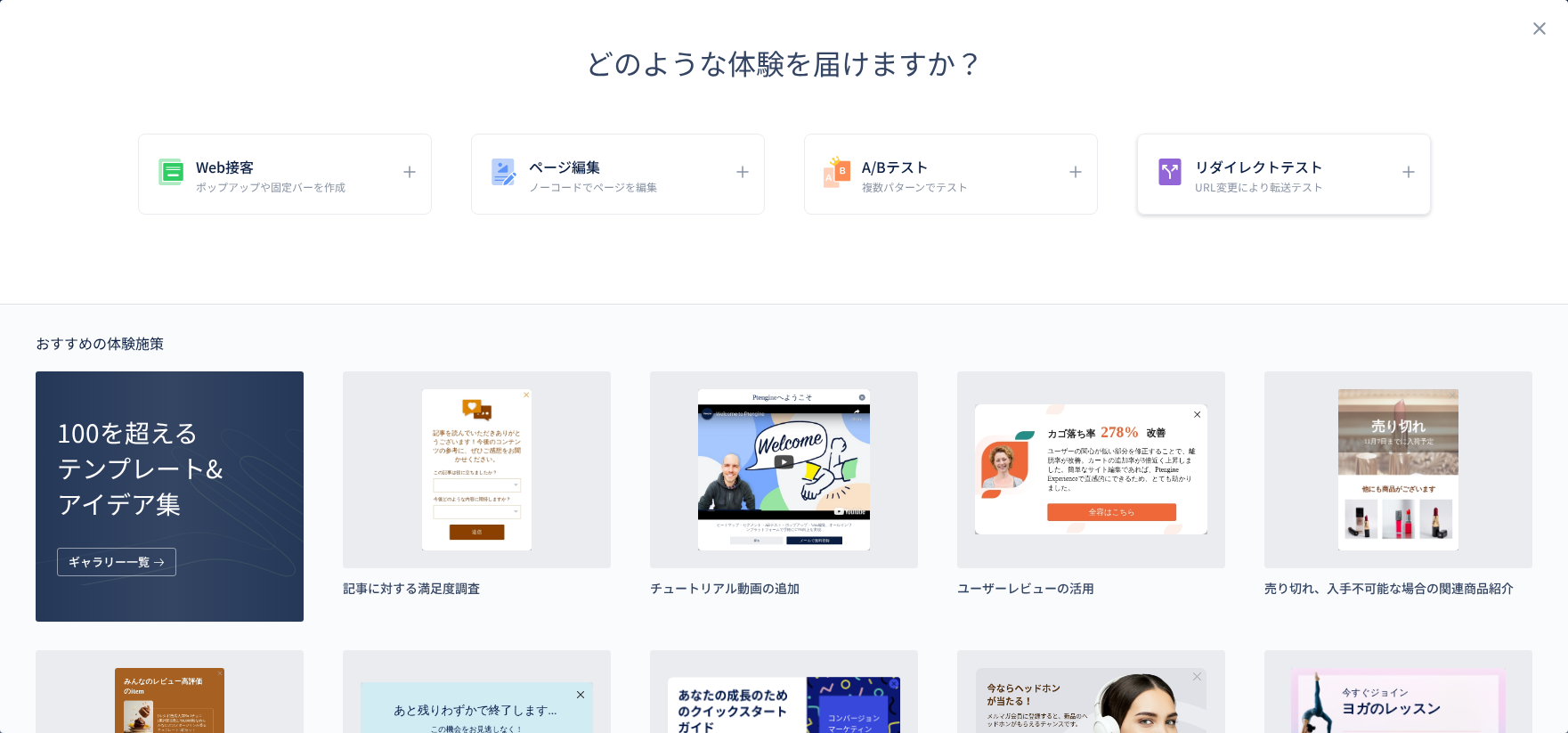 drag, startPoint x: 1170, startPoint y: 167, endPoint x: 979, endPoint y: 297, distance: 231.04329 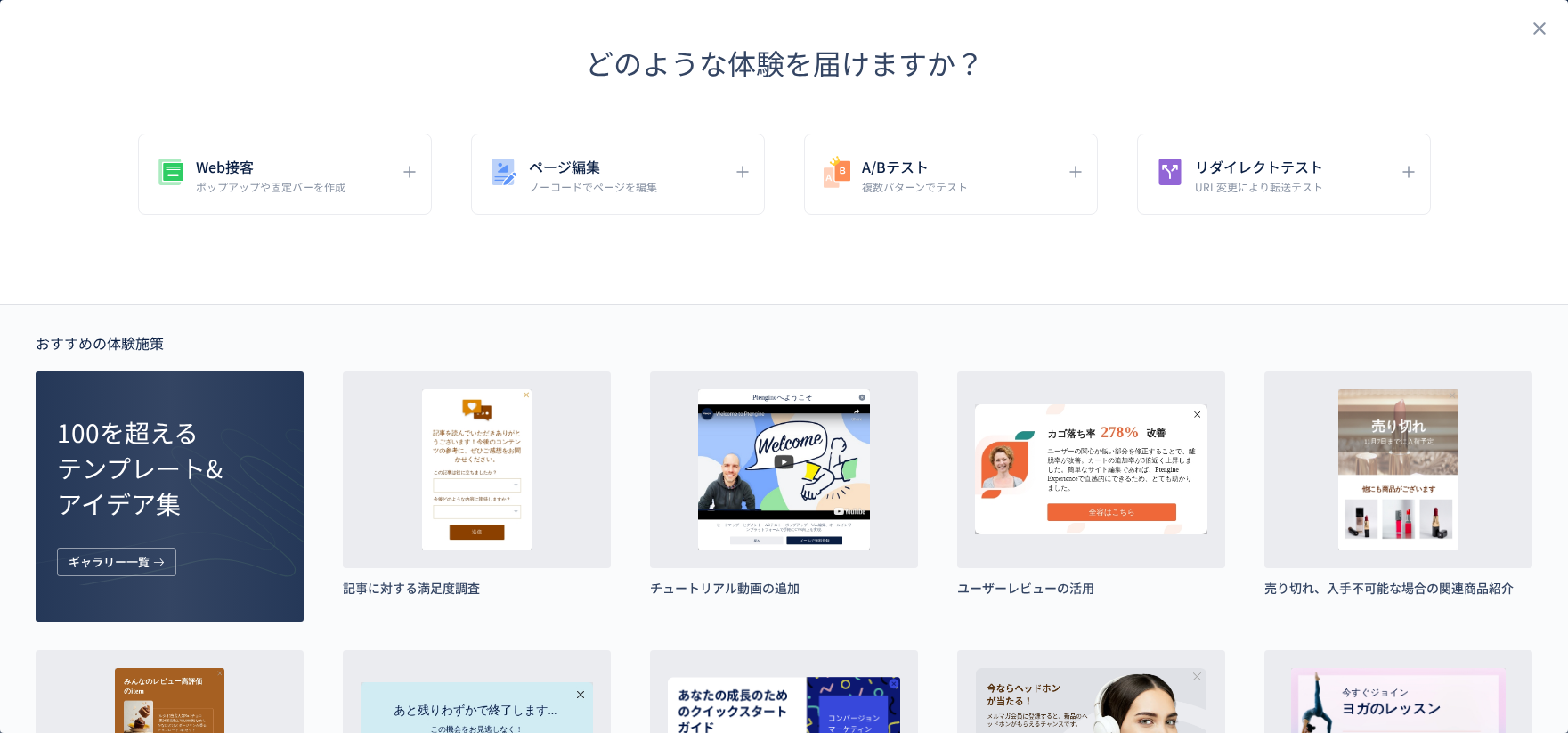 click 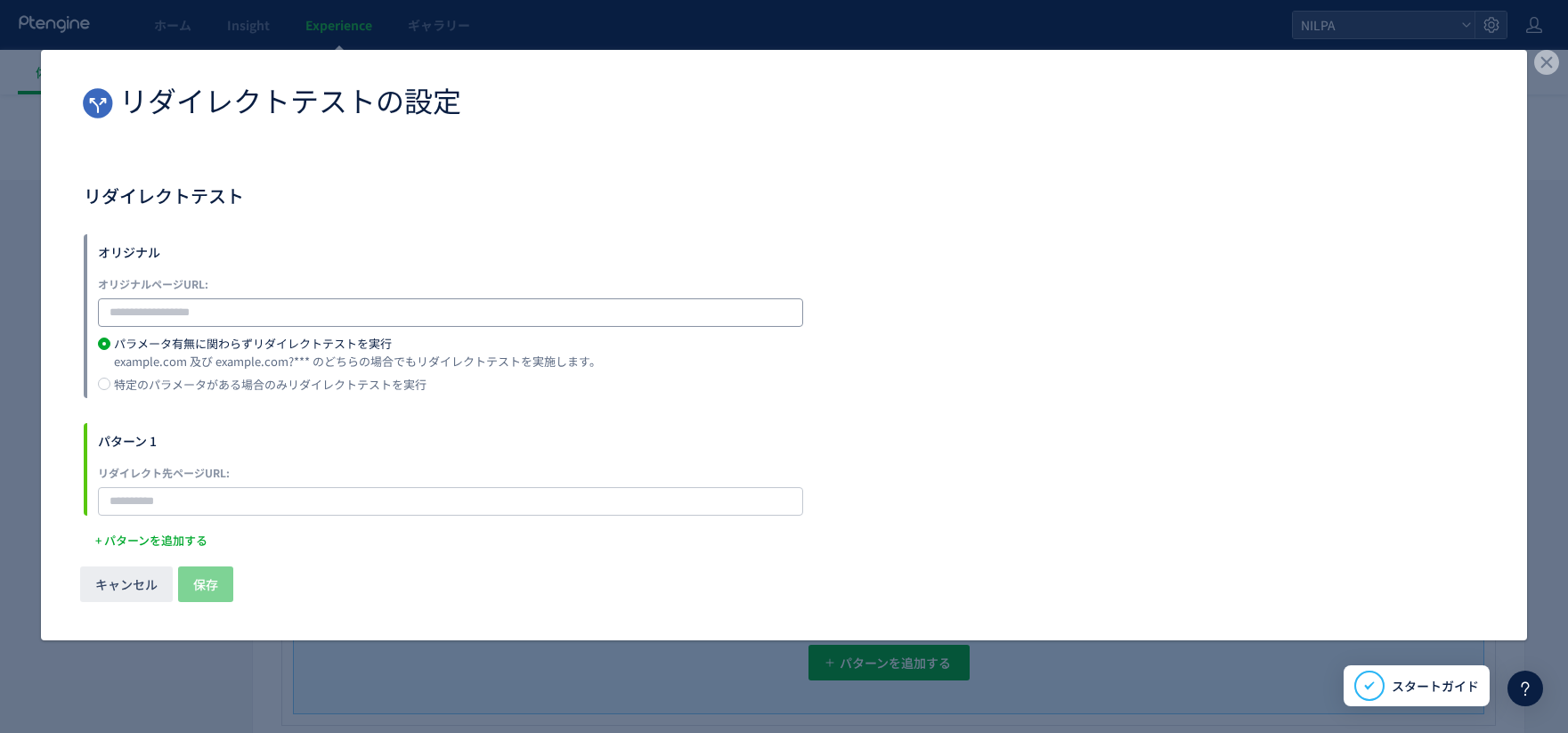 click 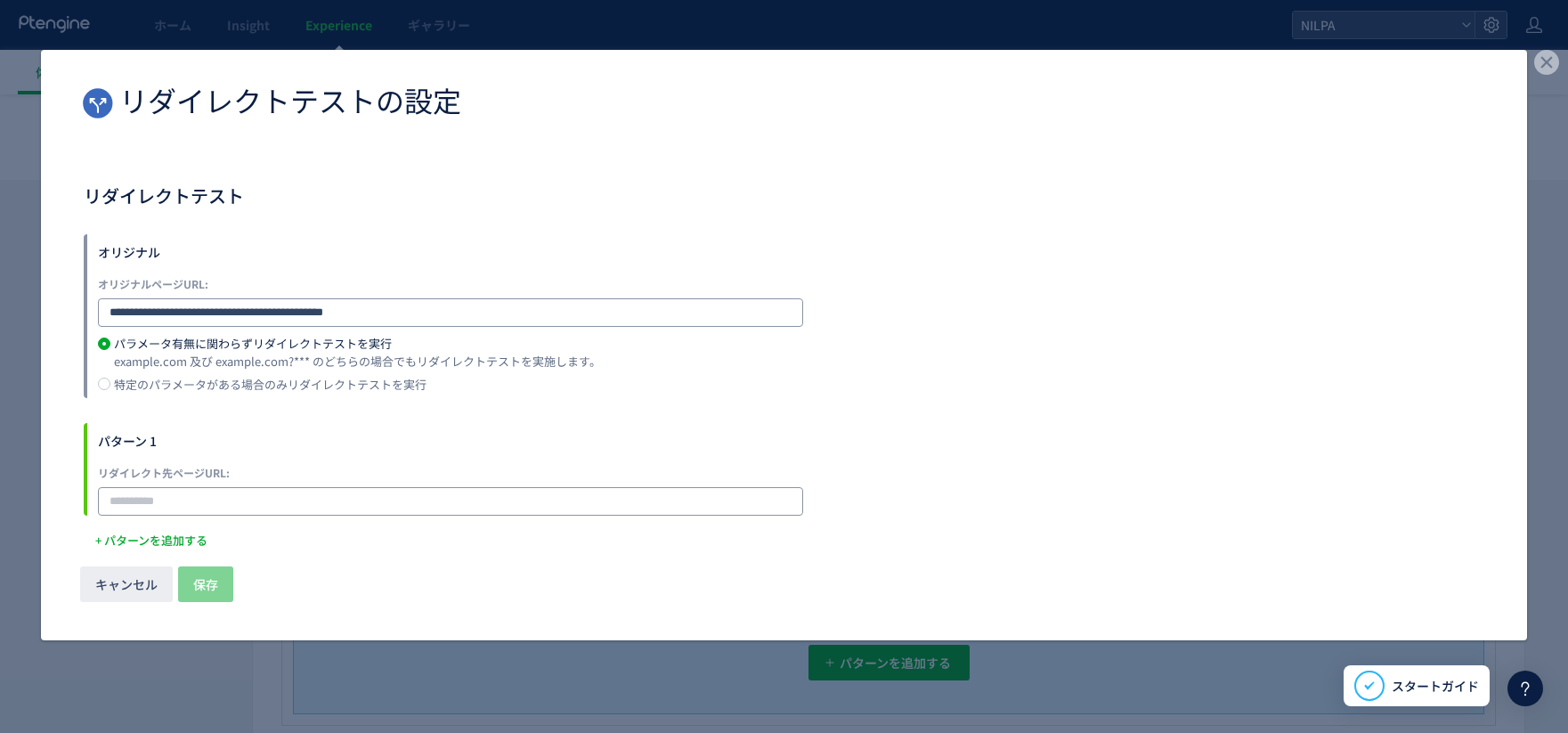 type on "**********" 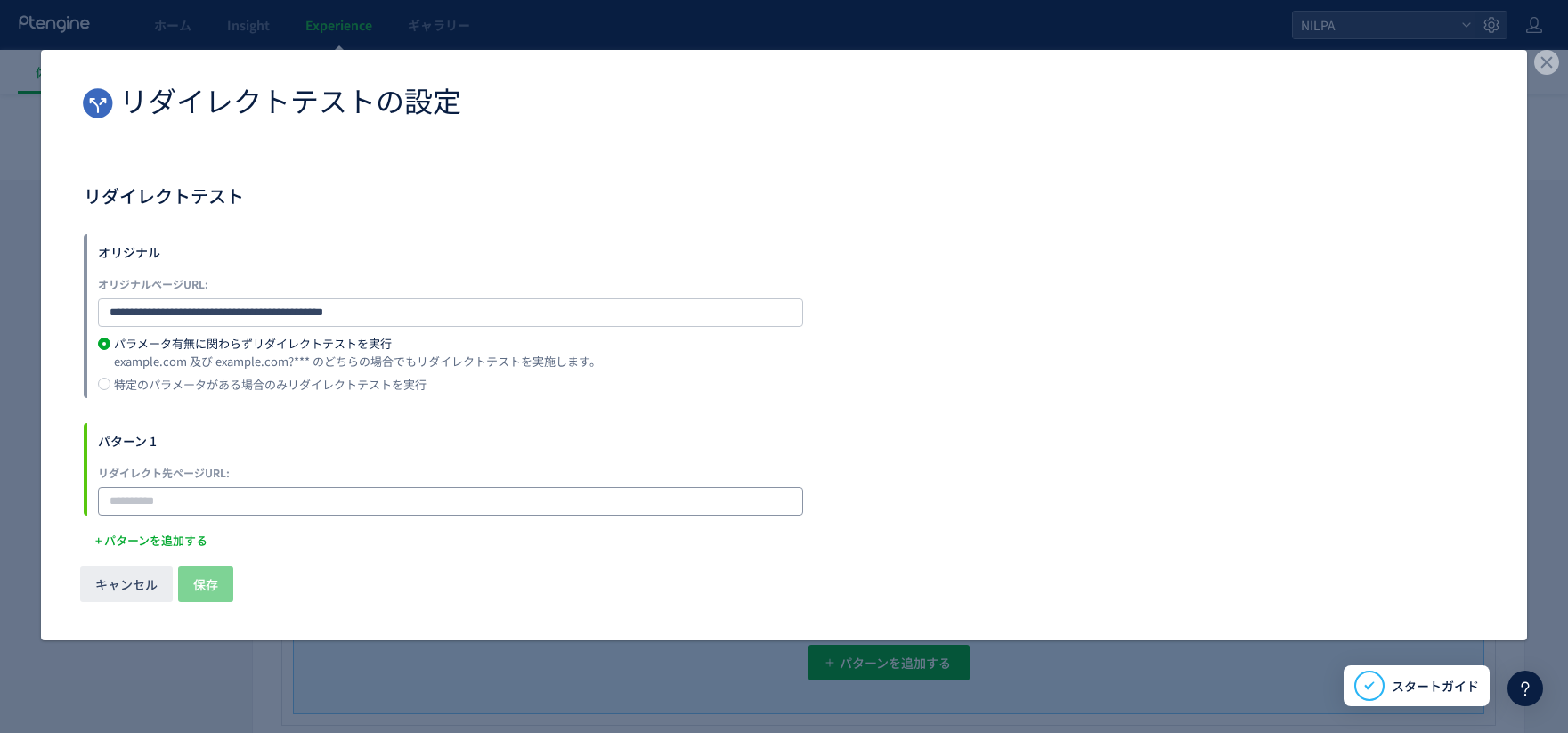 drag, startPoint x: 233, startPoint y: 496, endPoint x: 248, endPoint y: 497, distance: 15.033296 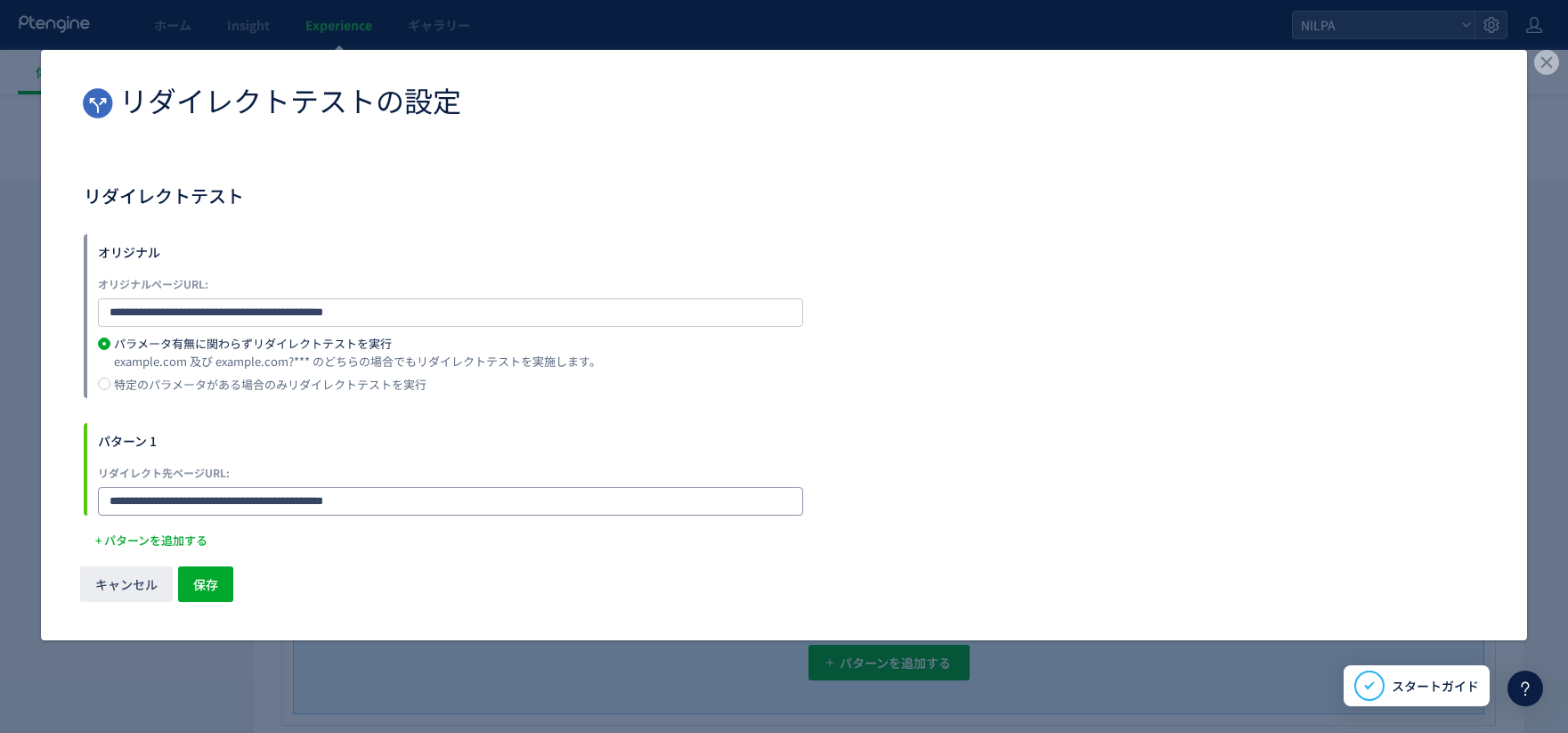 click on "**********" 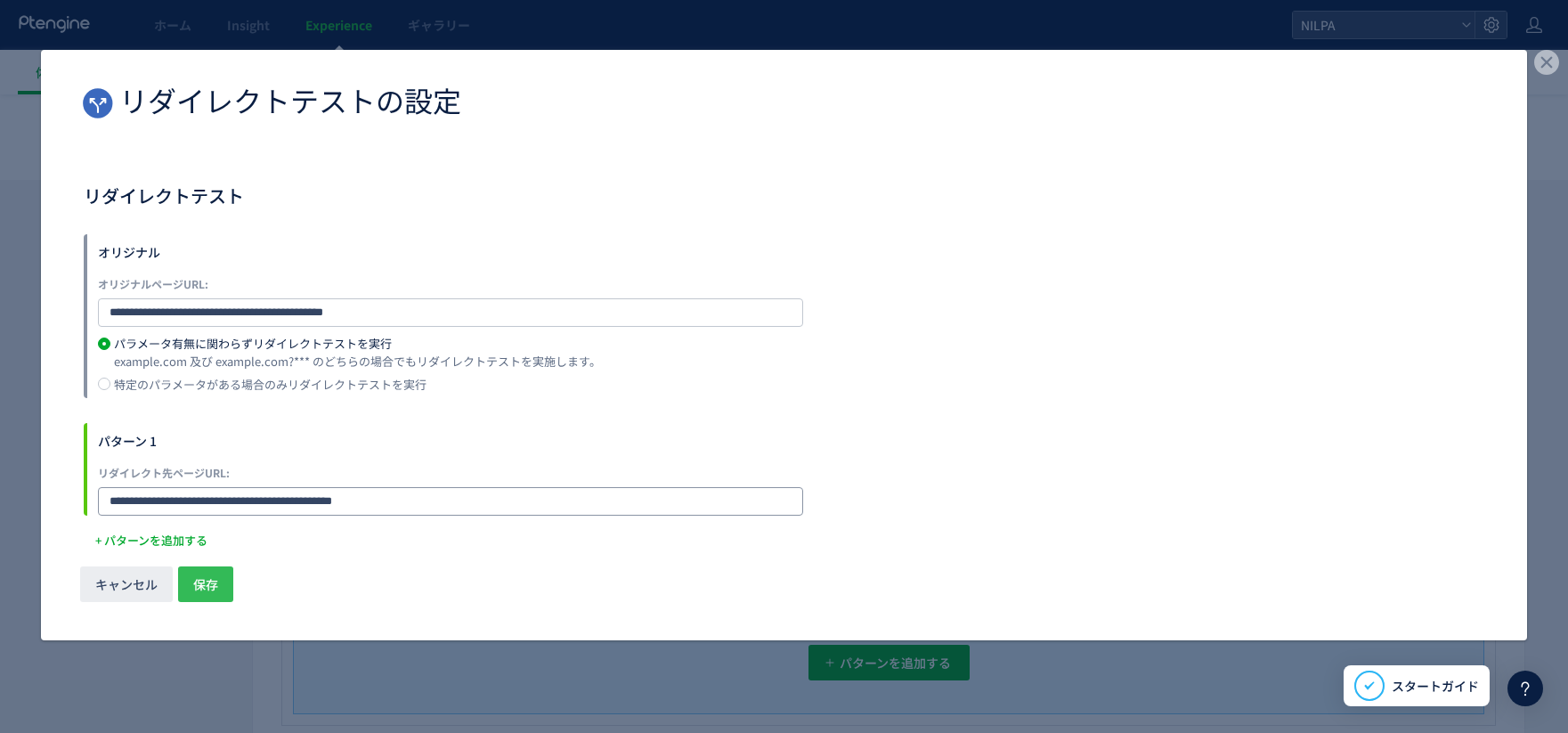 type on "**********" 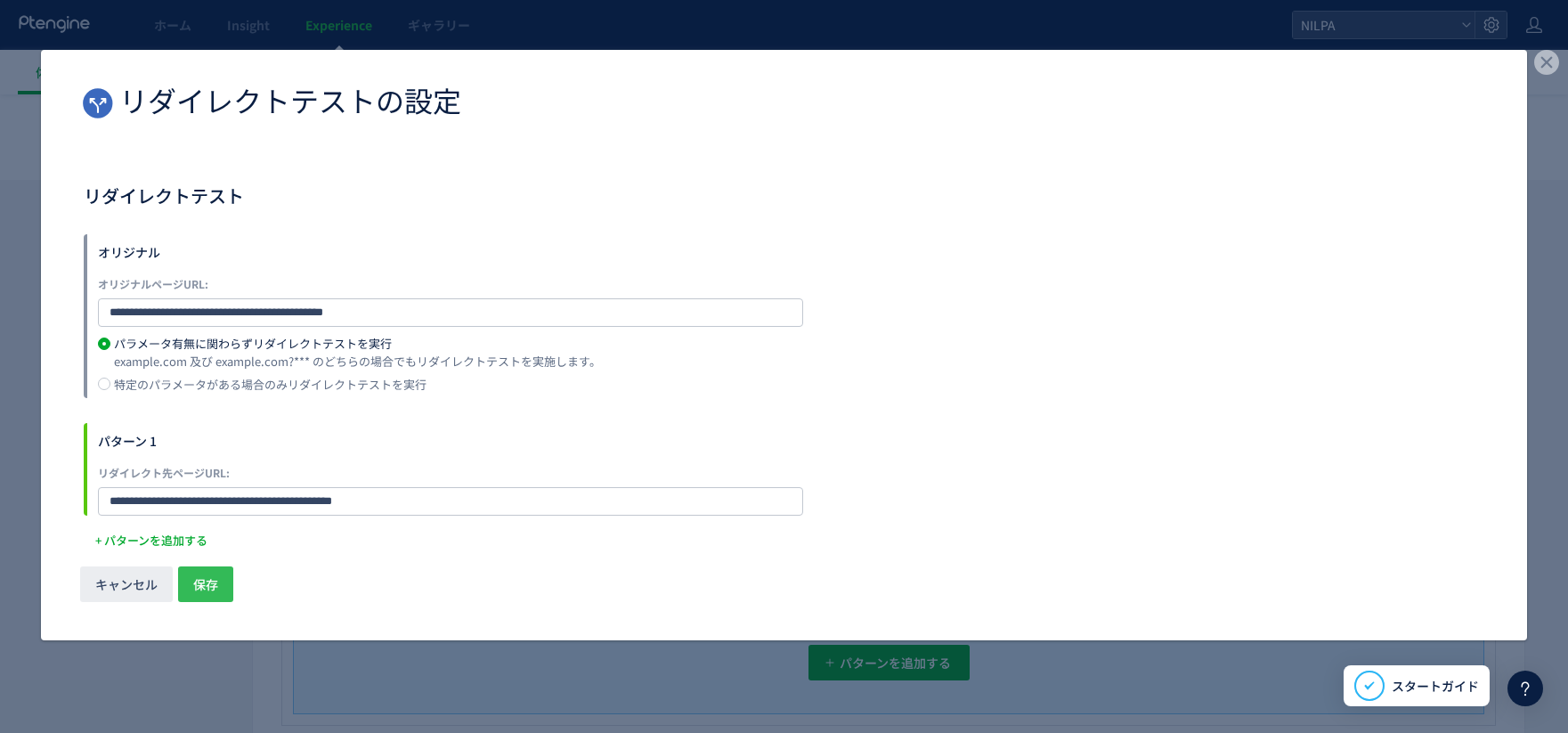 click on "保存" at bounding box center (206, 584) 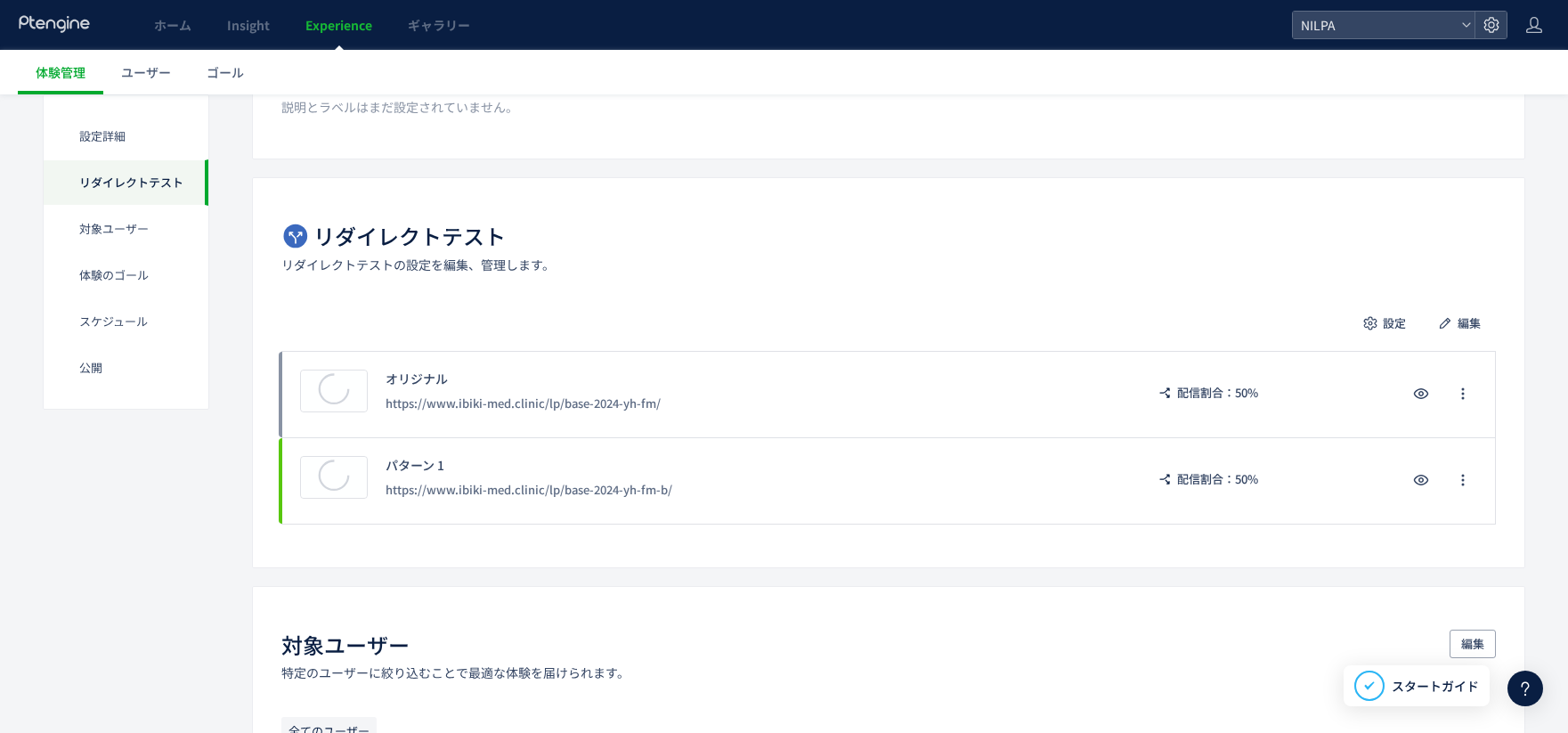 scroll, scrollTop: 0, scrollLeft: 0, axis: both 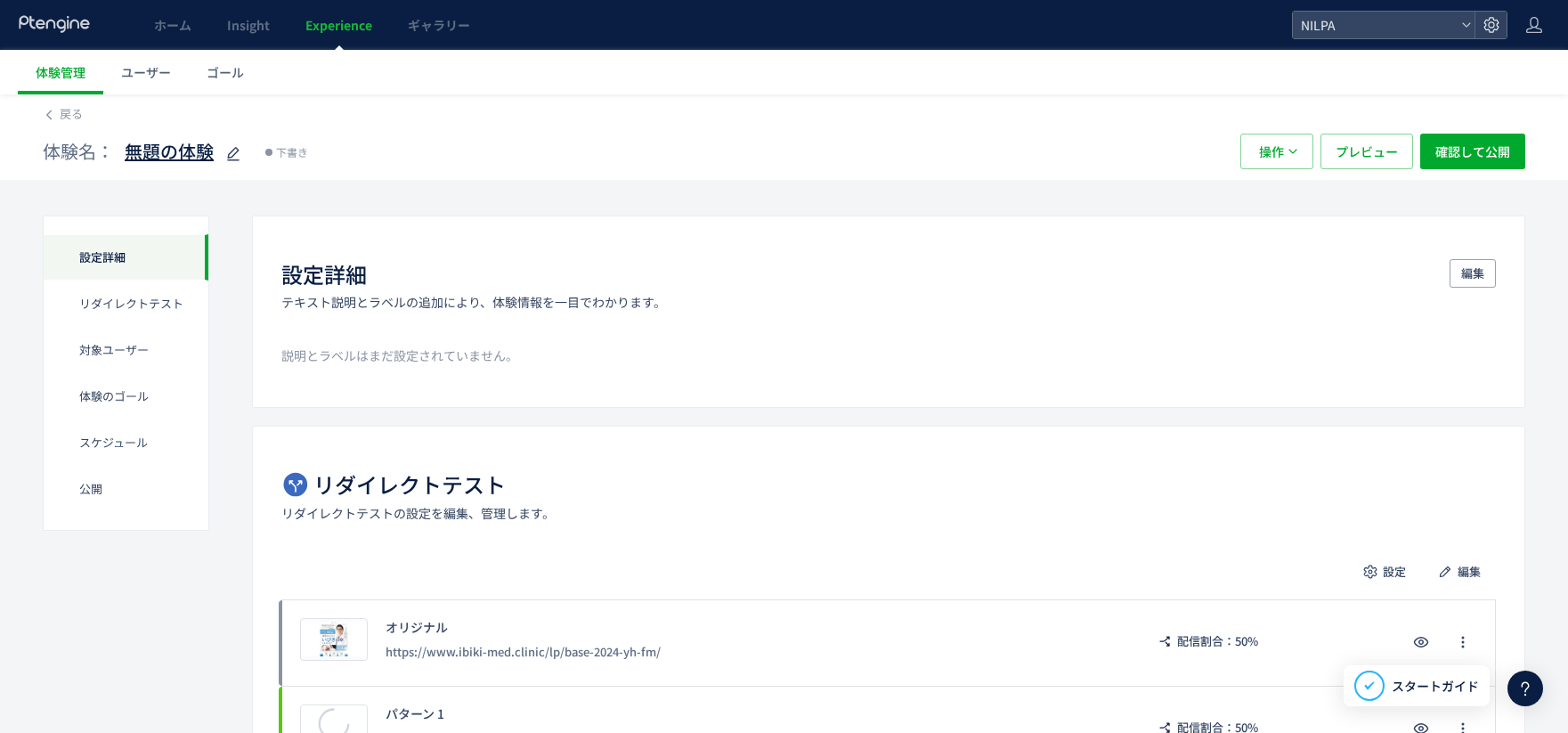 click on "無題の体験" at bounding box center (169, 151) 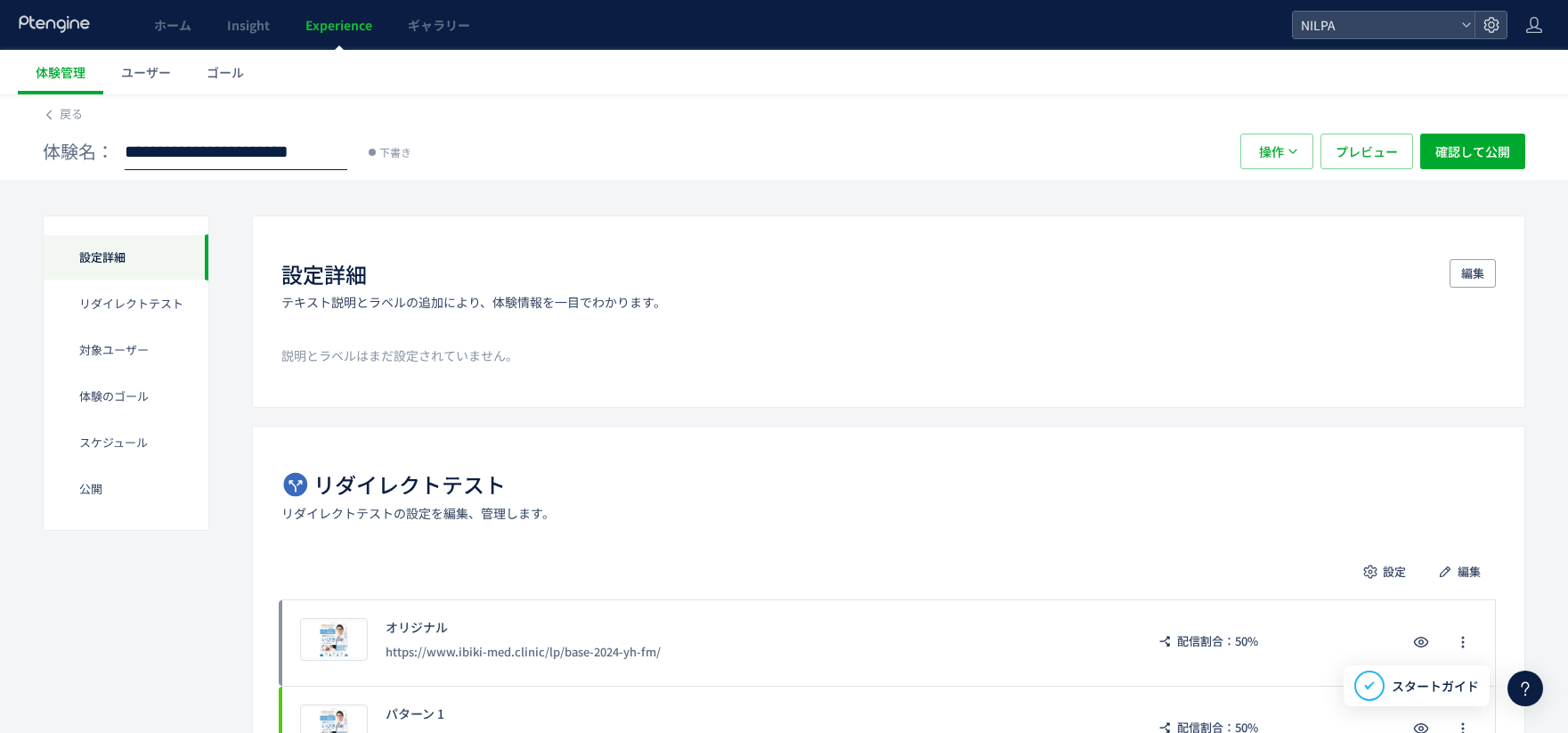 type on "**********" 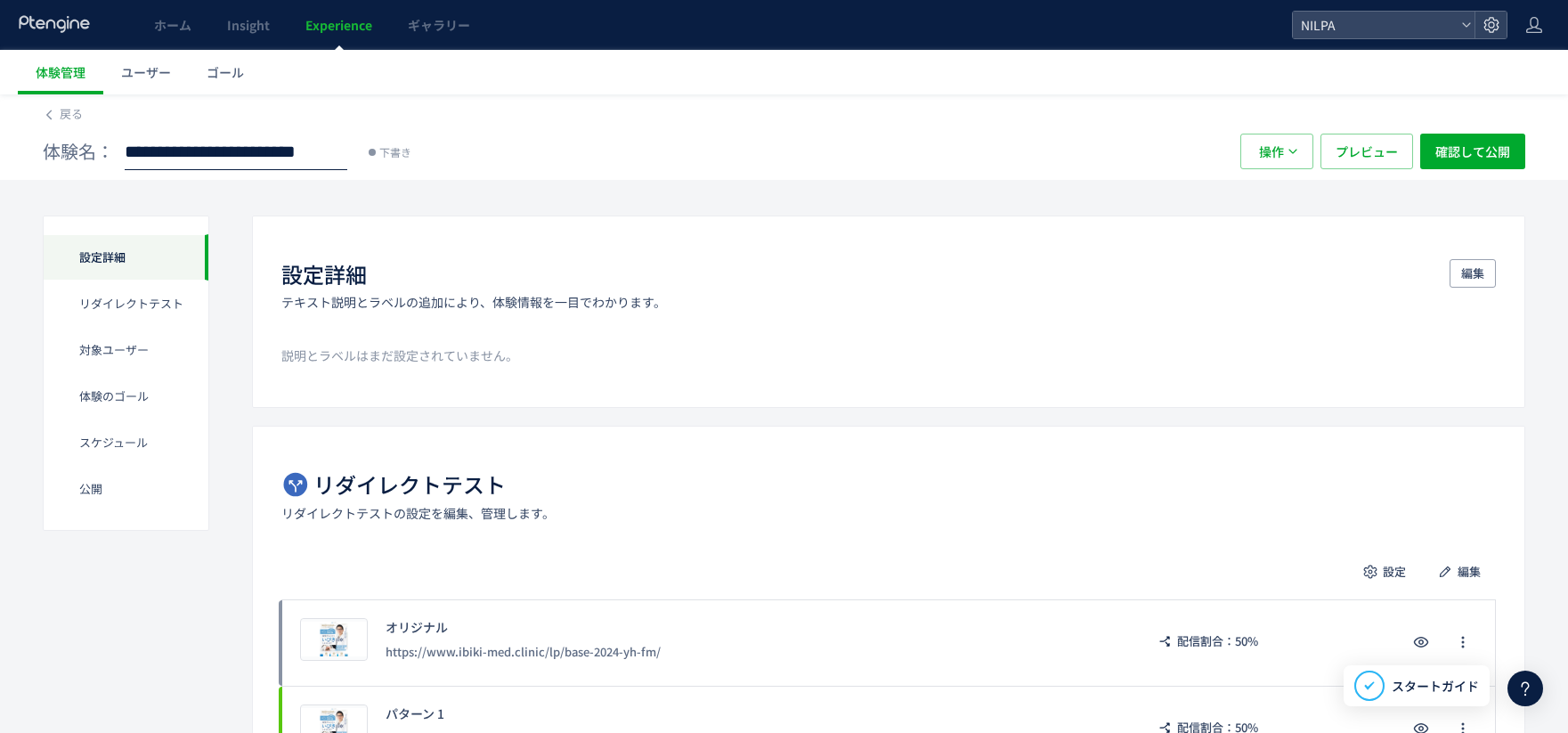 scroll, scrollTop: 0, scrollLeft: 24, axis: horizontal 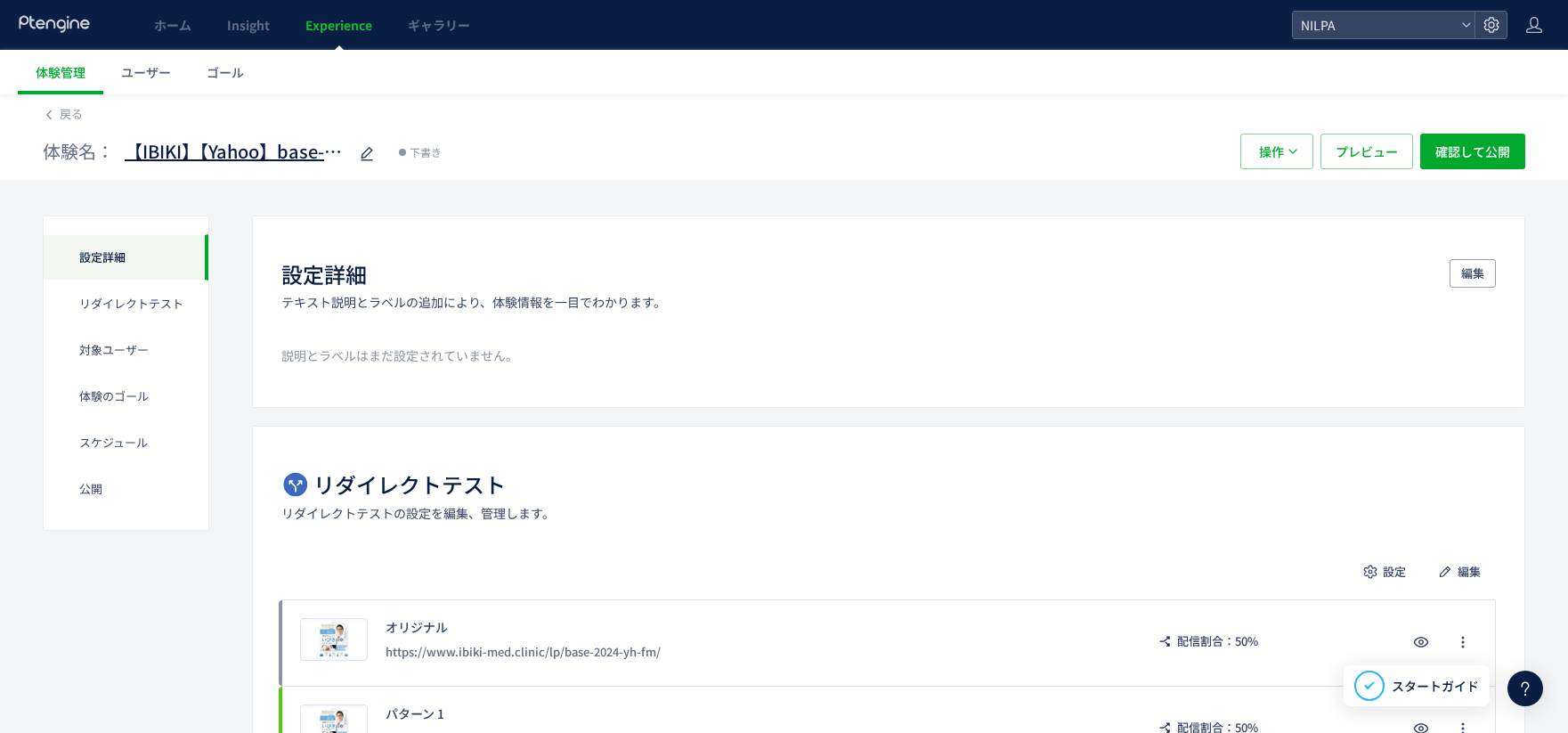 click on "【IBIKI】【Yahoo】base-2024-" at bounding box center [236, 151] 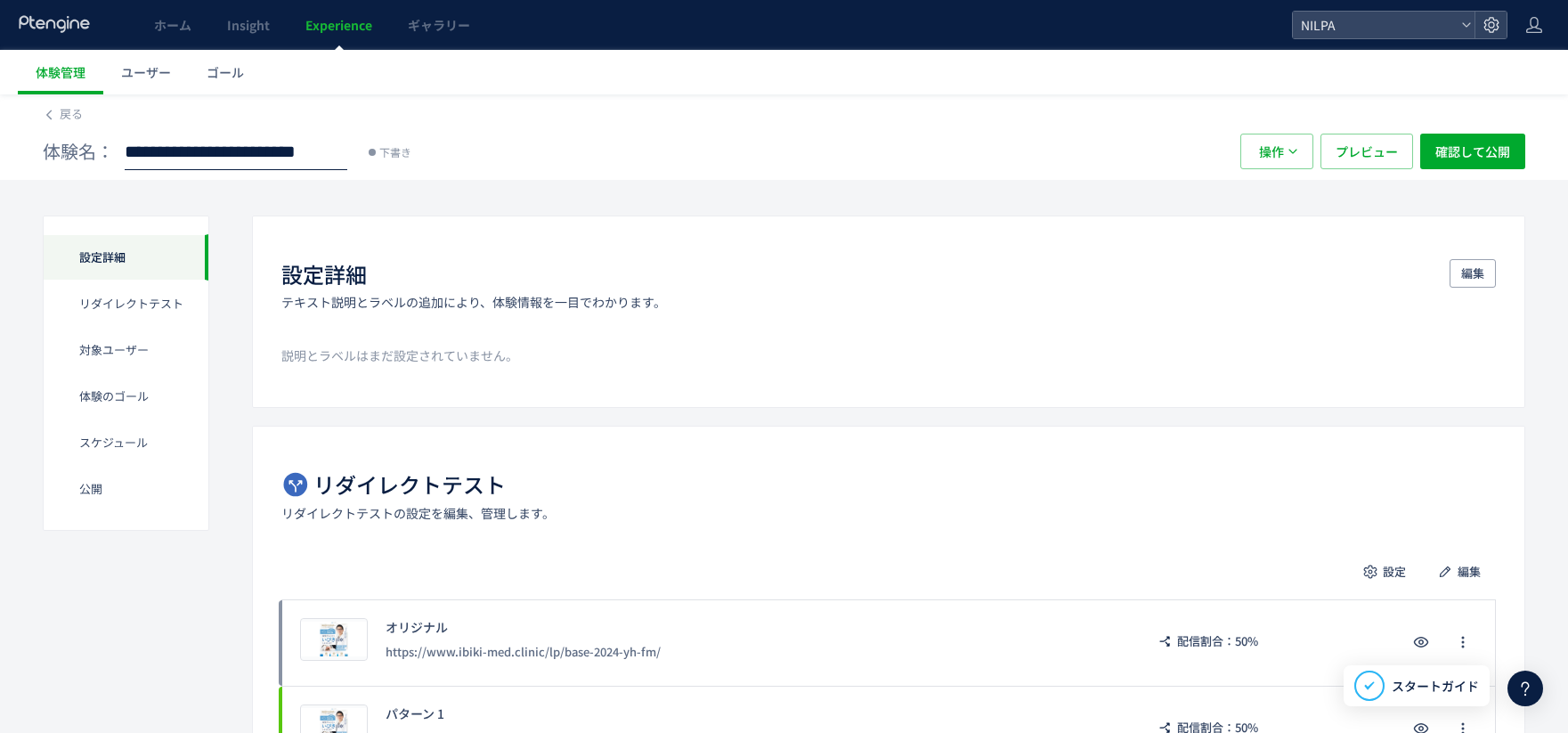 click on "**********" 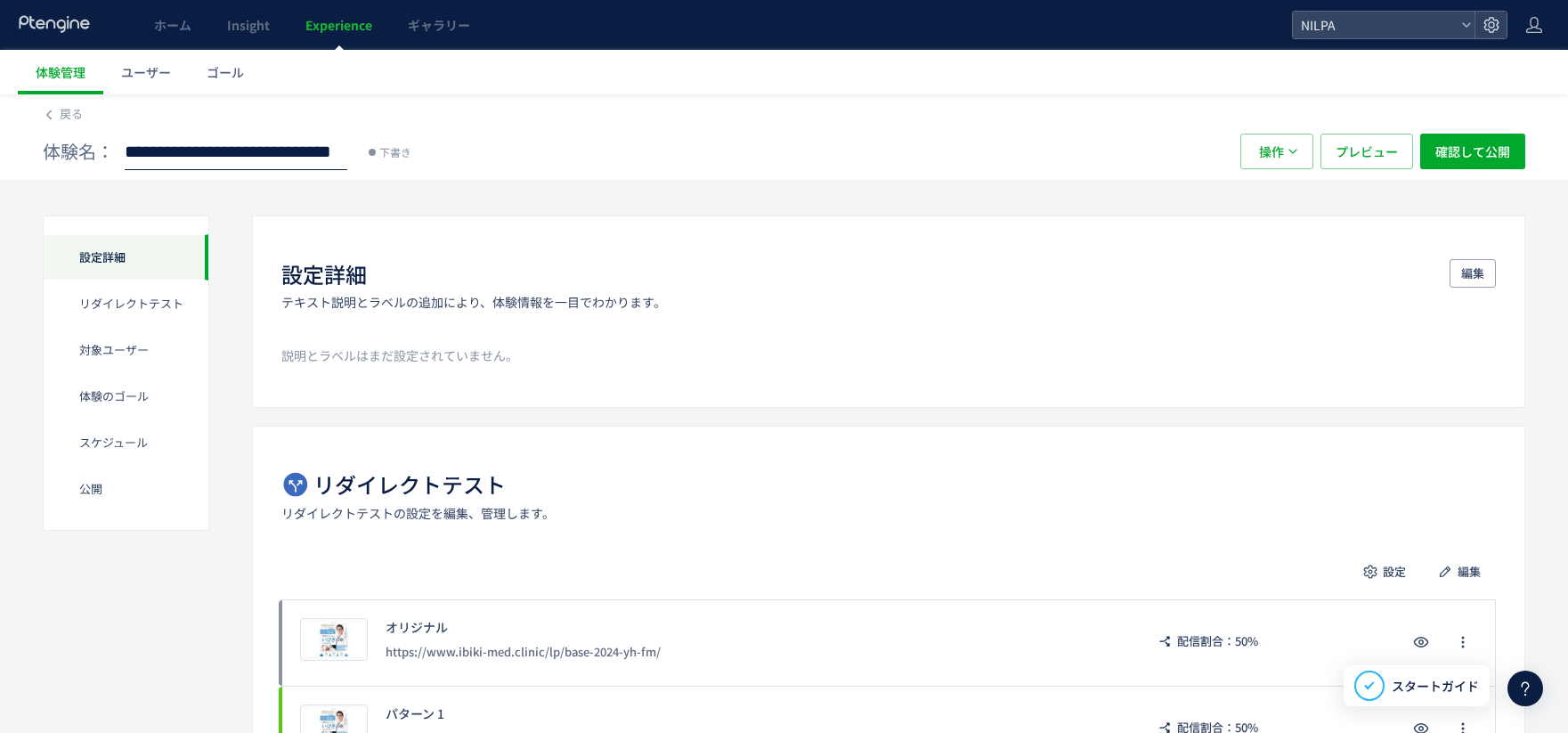scroll, scrollTop: 0, scrollLeft: 74, axis: horizontal 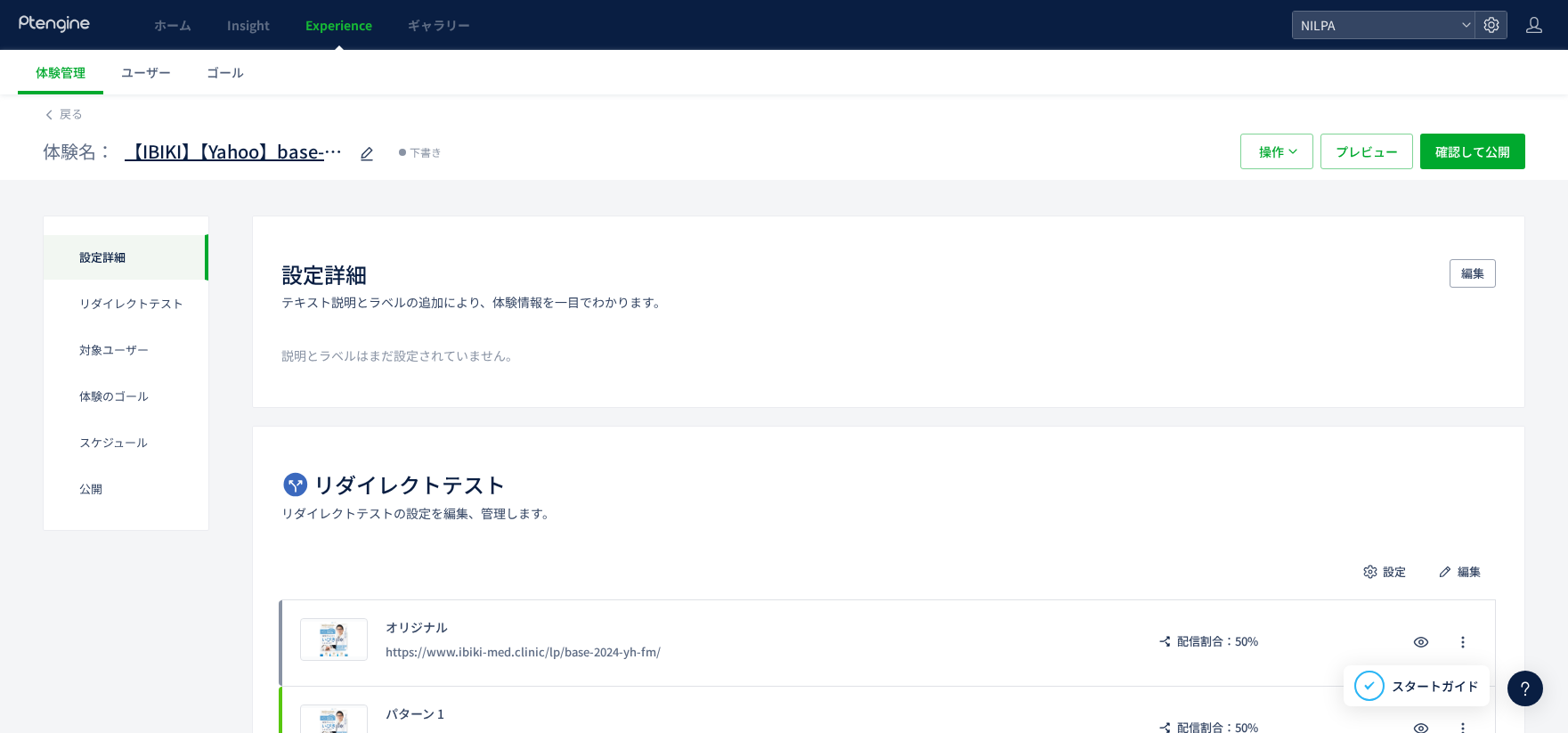 click on "【IBIKI】【Yahoo】base-2024-yh-fm_" at bounding box center (236, 151) 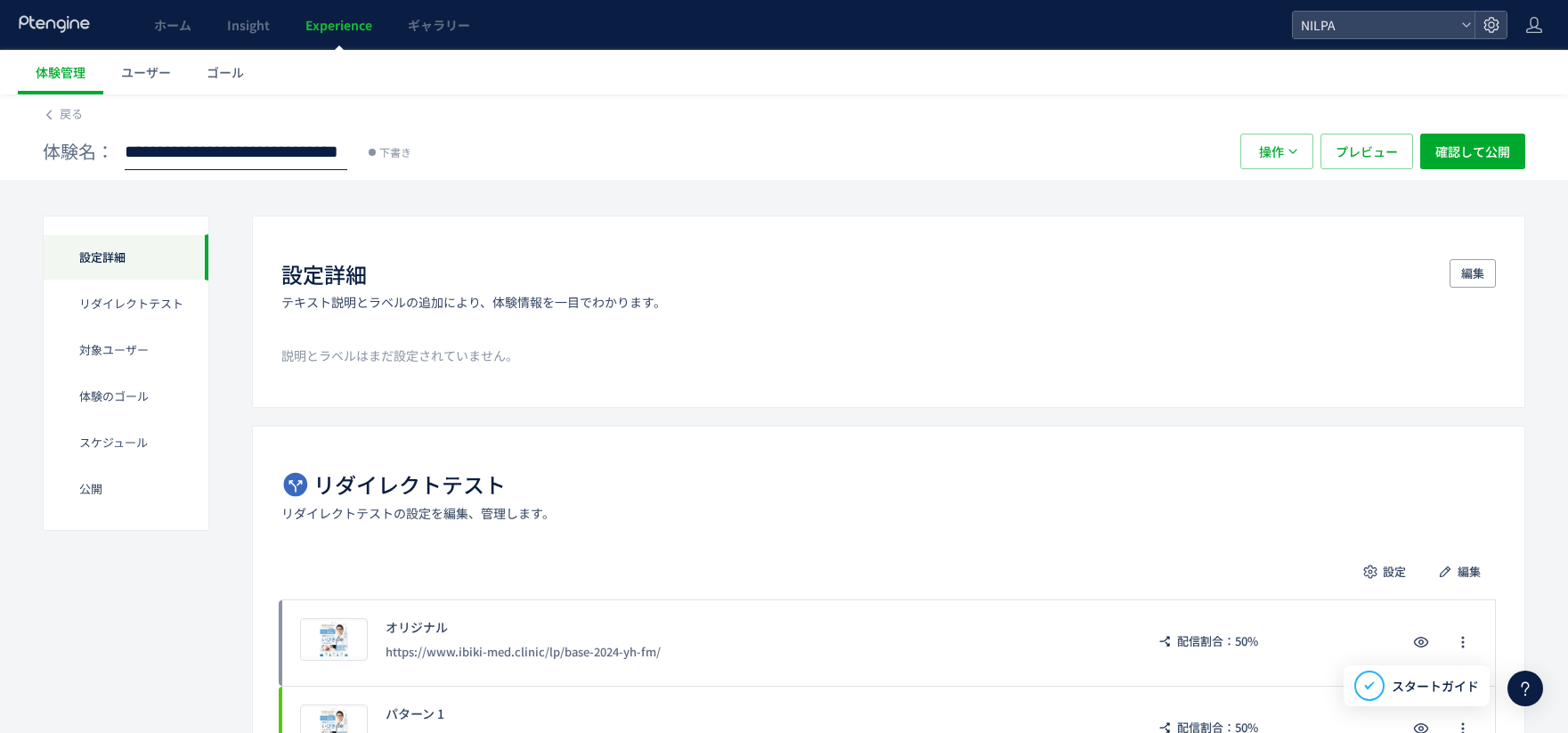 click on "**********" 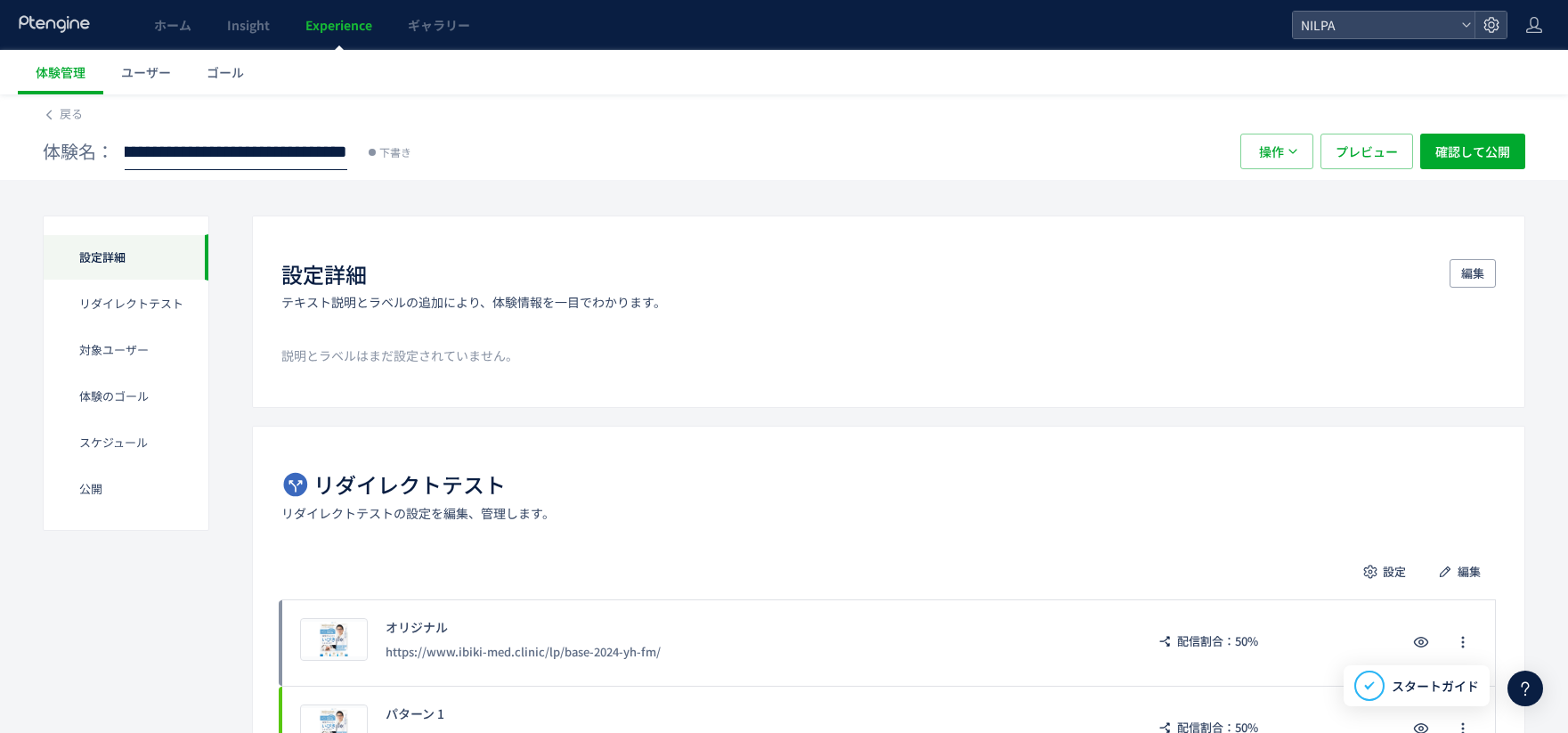 scroll, scrollTop: 0, scrollLeft: 120, axis: horizontal 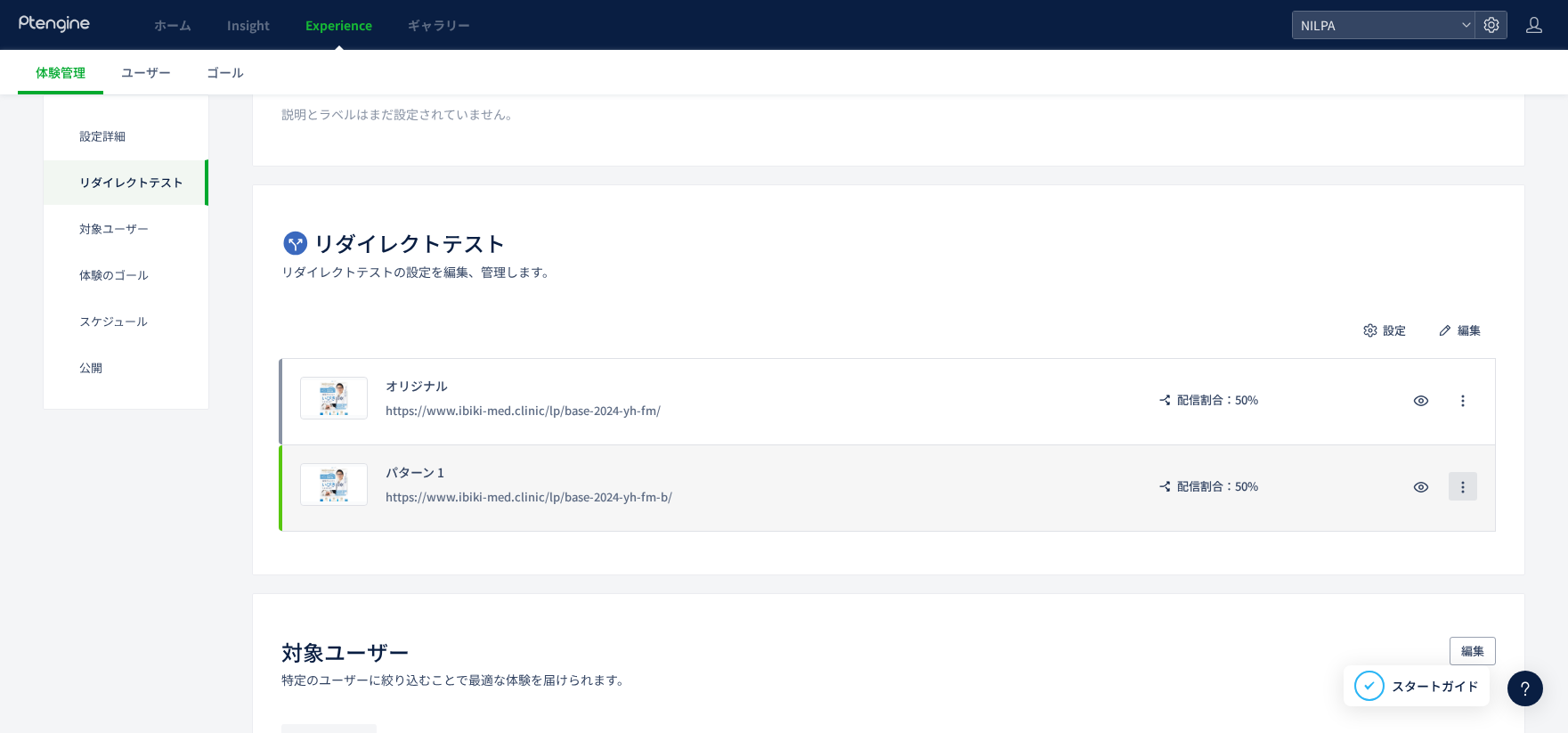 click 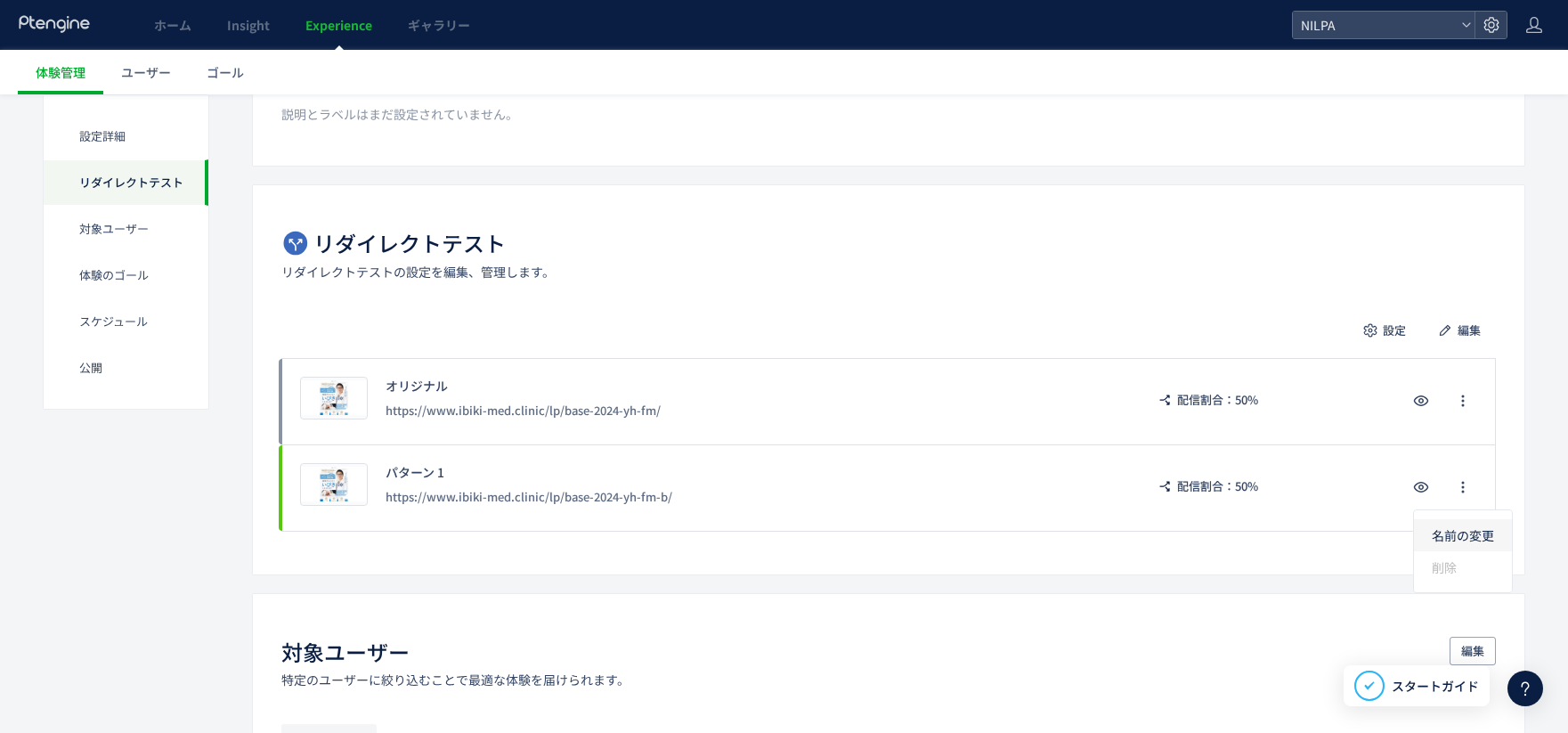 click on "名前の変更" 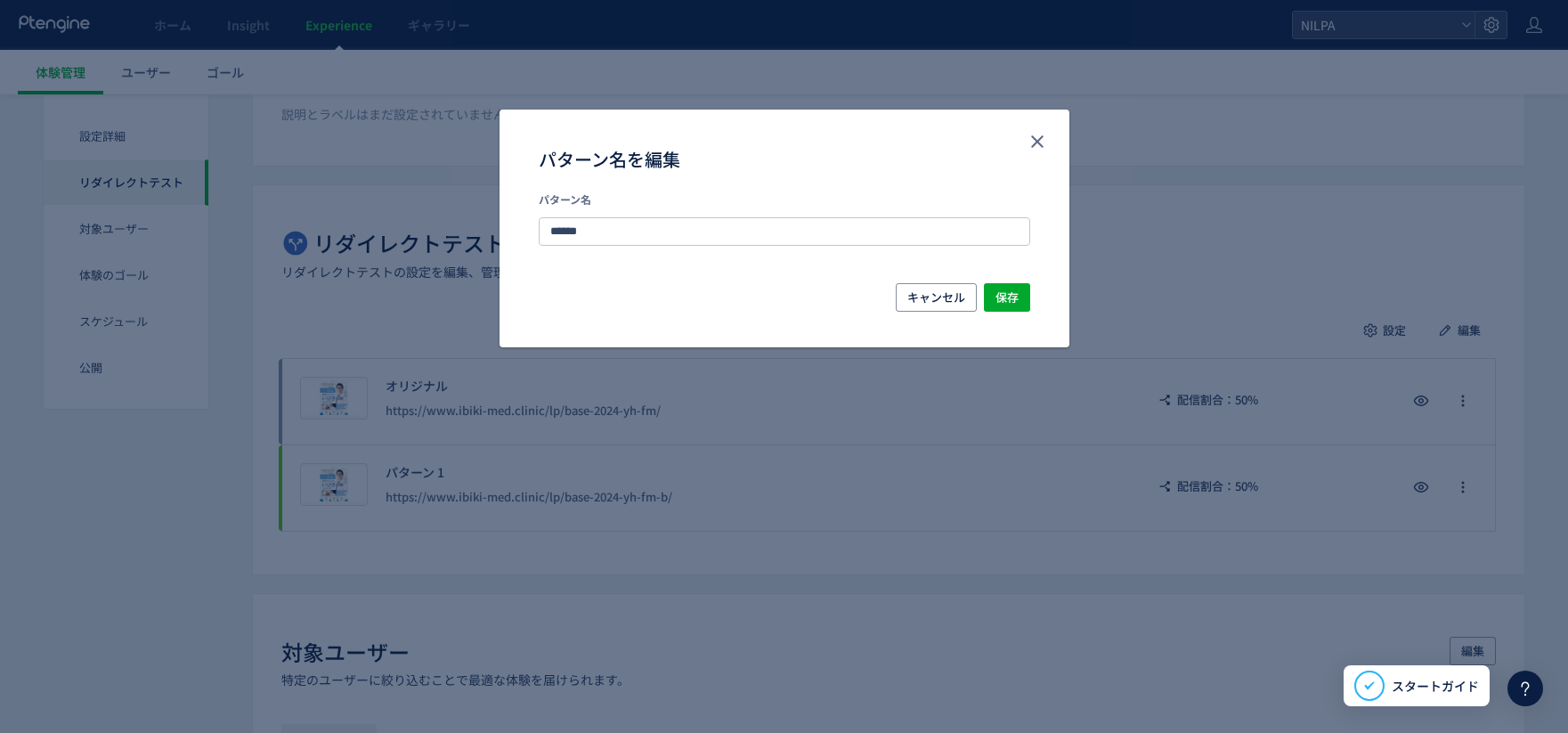 drag, startPoint x: 462, startPoint y: 220, endPoint x: 491, endPoint y: 220, distance: 29 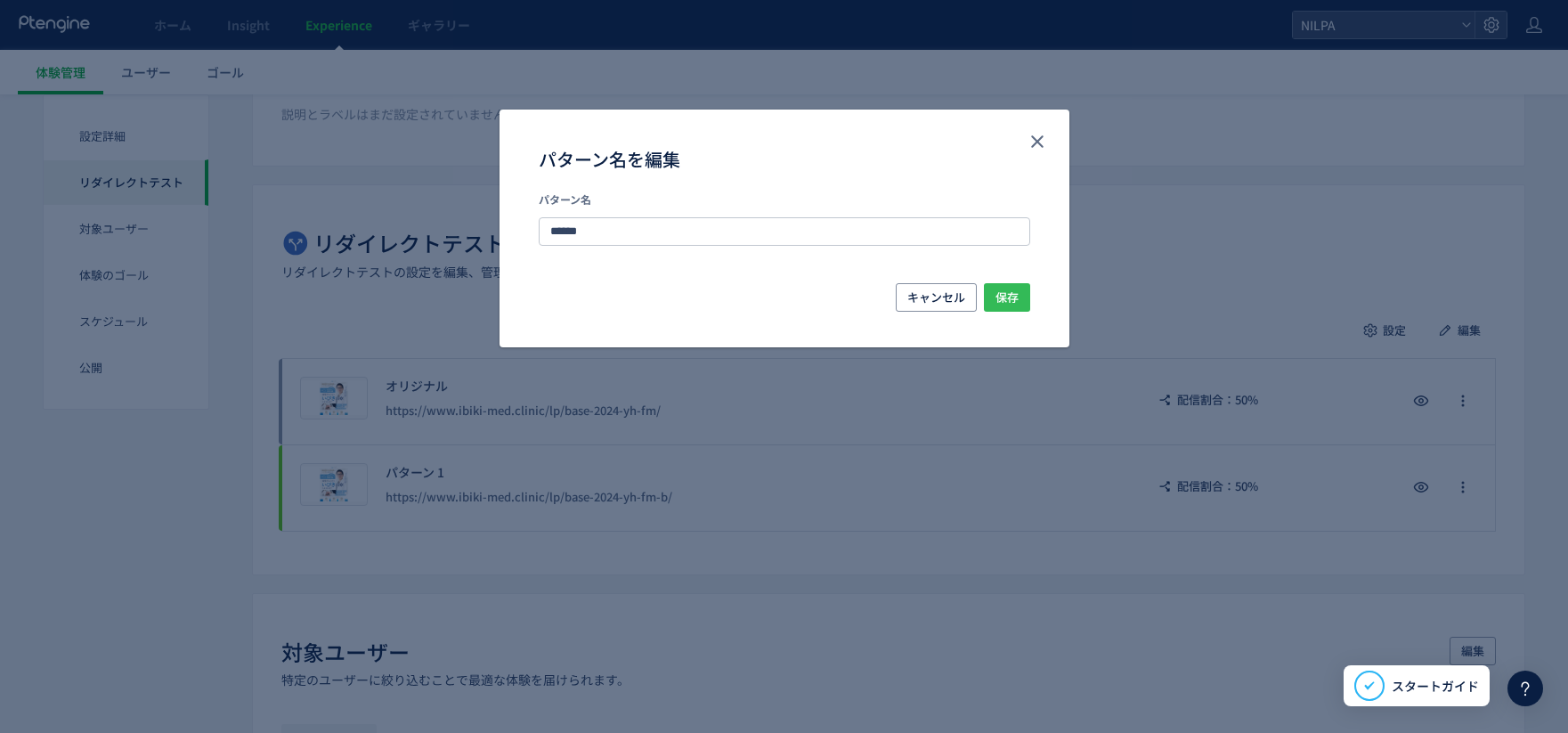 type on "******" 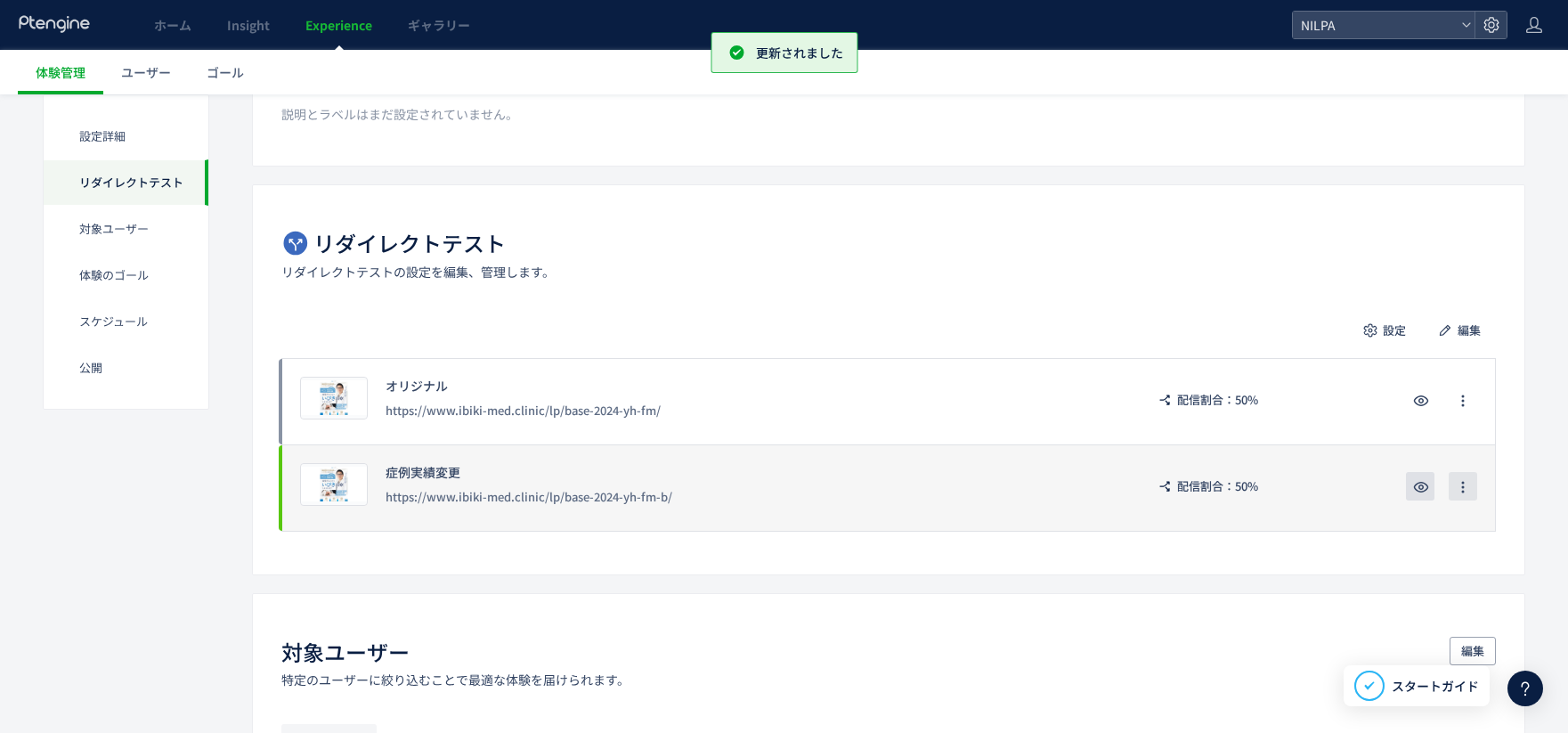 drag, startPoint x: 1466, startPoint y: 486, endPoint x: 1432, endPoint y: 490, distance: 34.234486 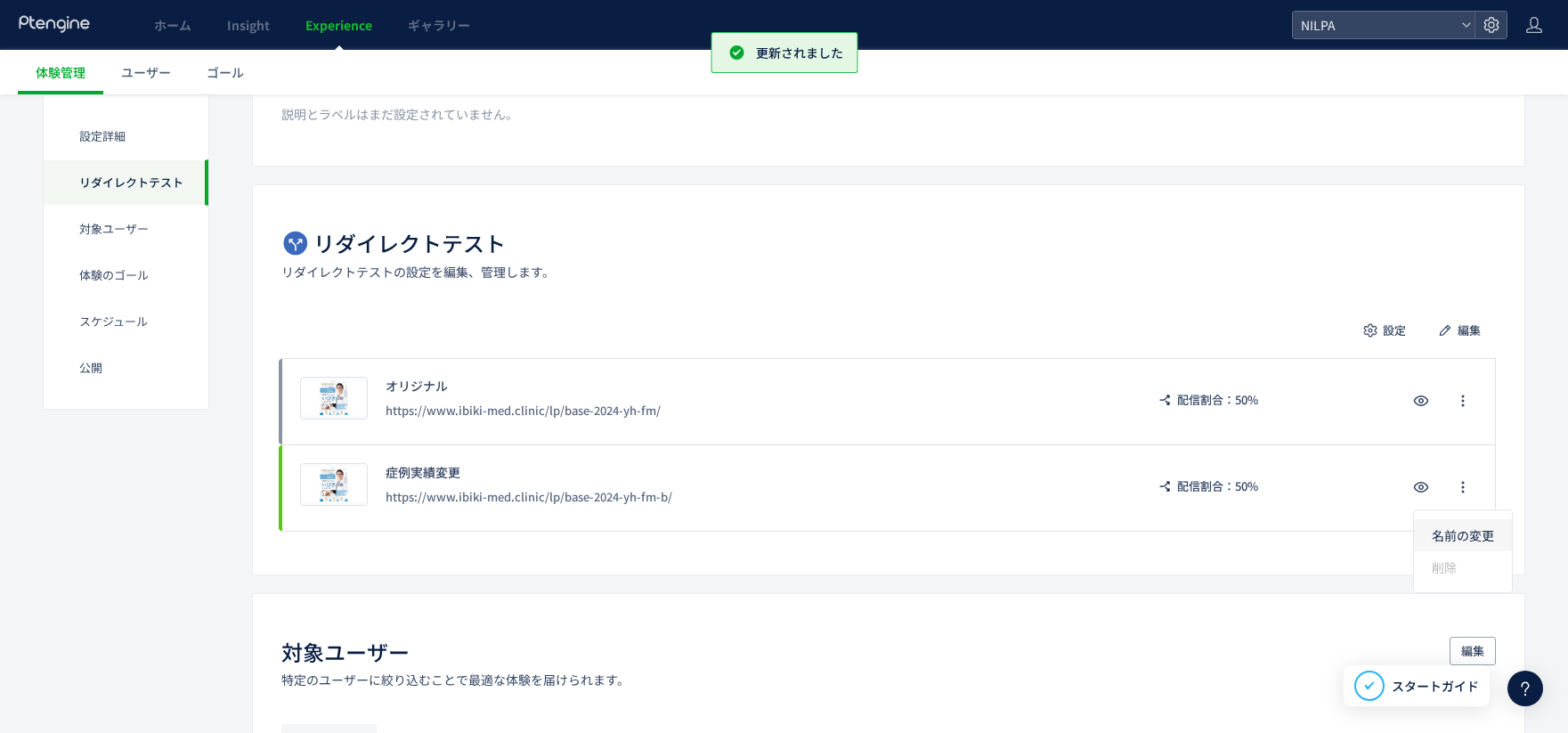 click on "名前の変更" 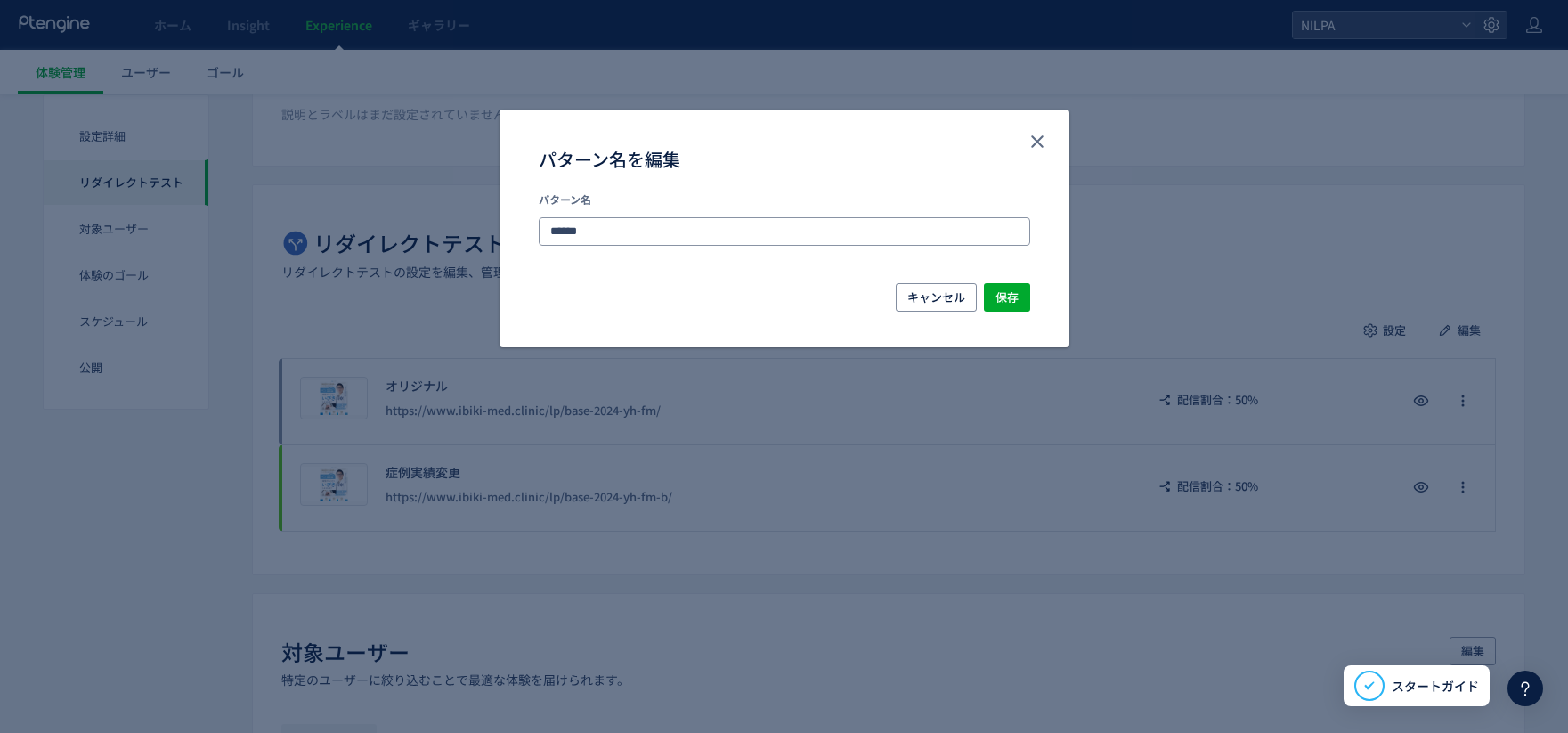 drag, startPoint x: 596, startPoint y: 224, endPoint x: 630, endPoint y: 225, distance: 34.014703 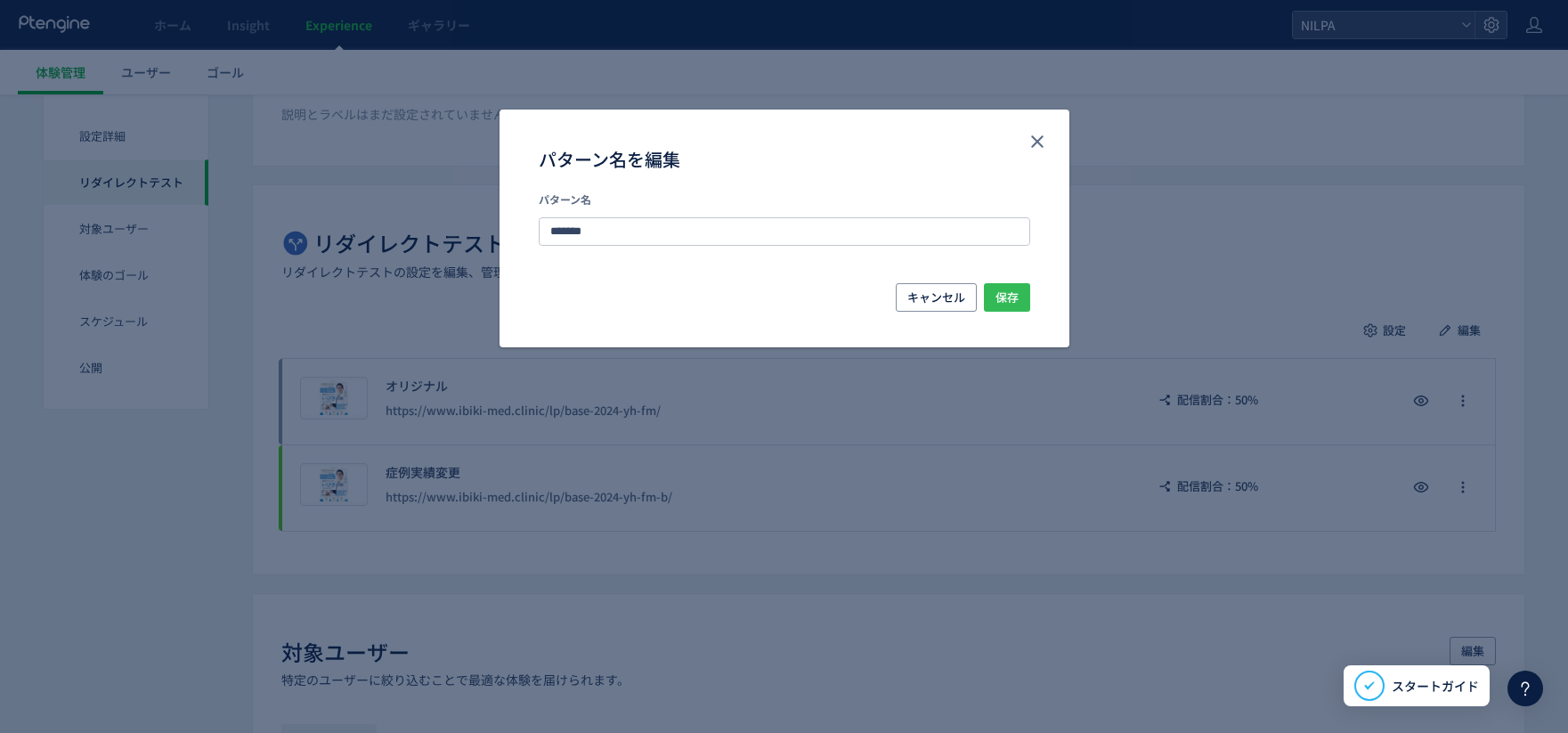 type on "*******" 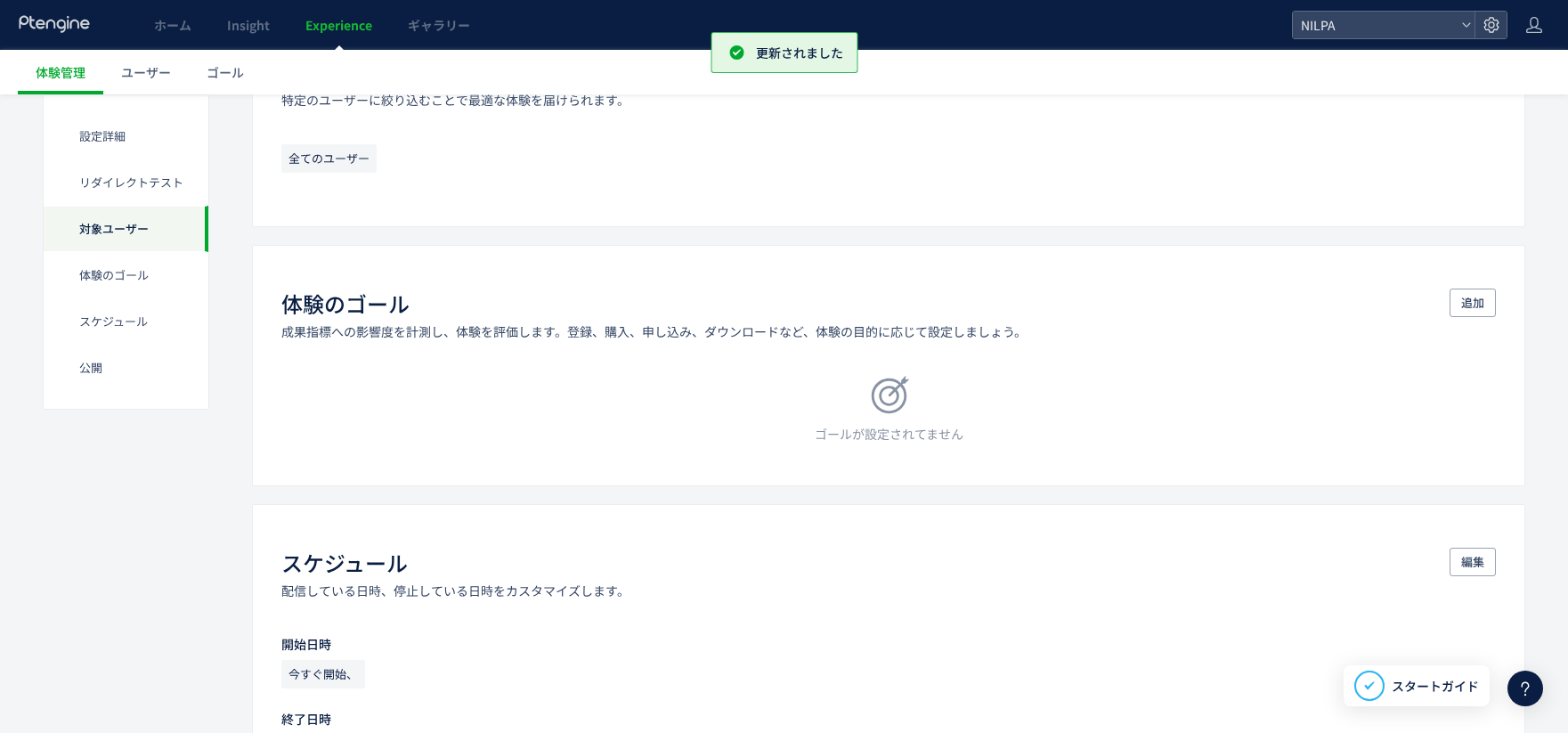 scroll, scrollTop: 908, scrollLeft: 0, axis: vertical 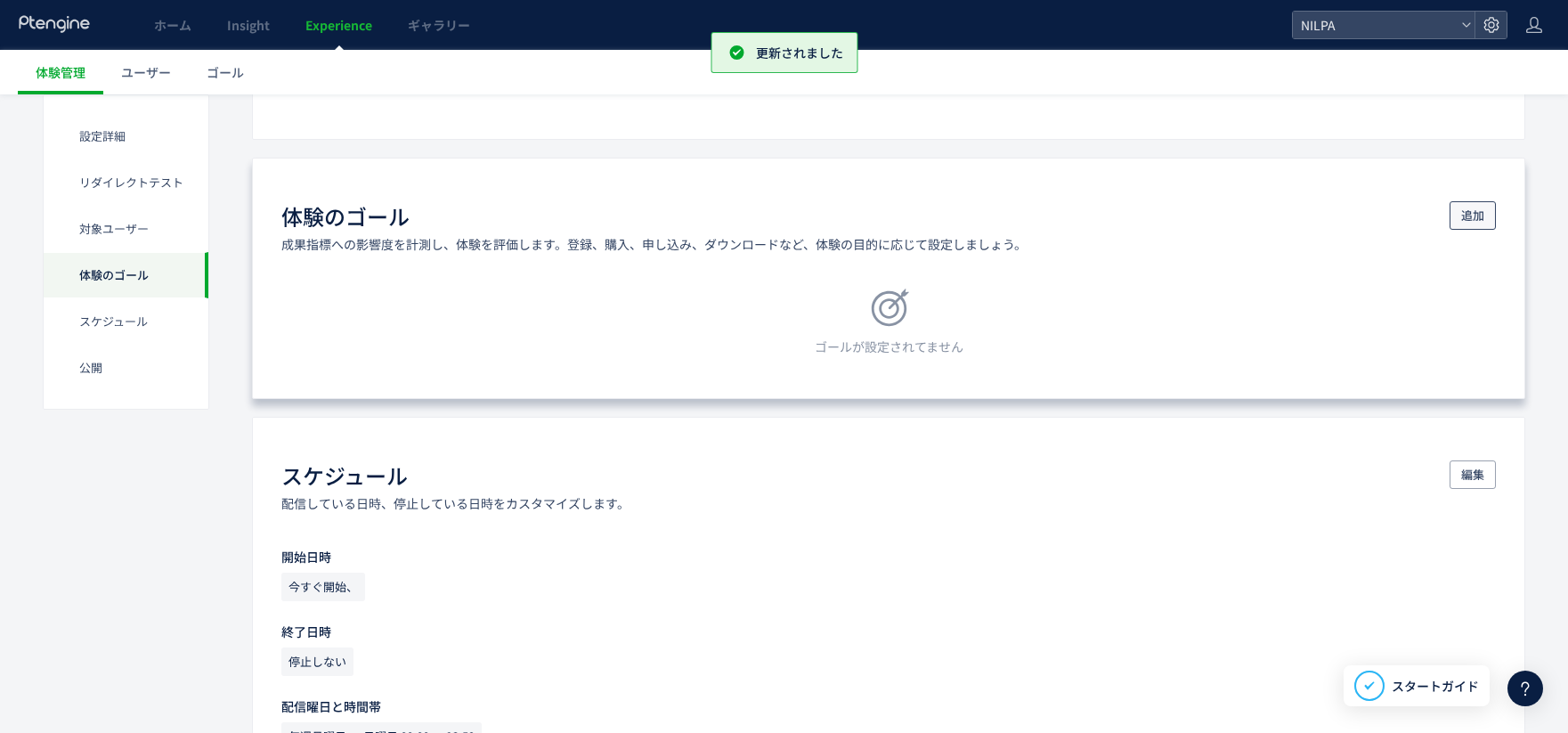 click on "追加" at bounding box center [1473, 216] 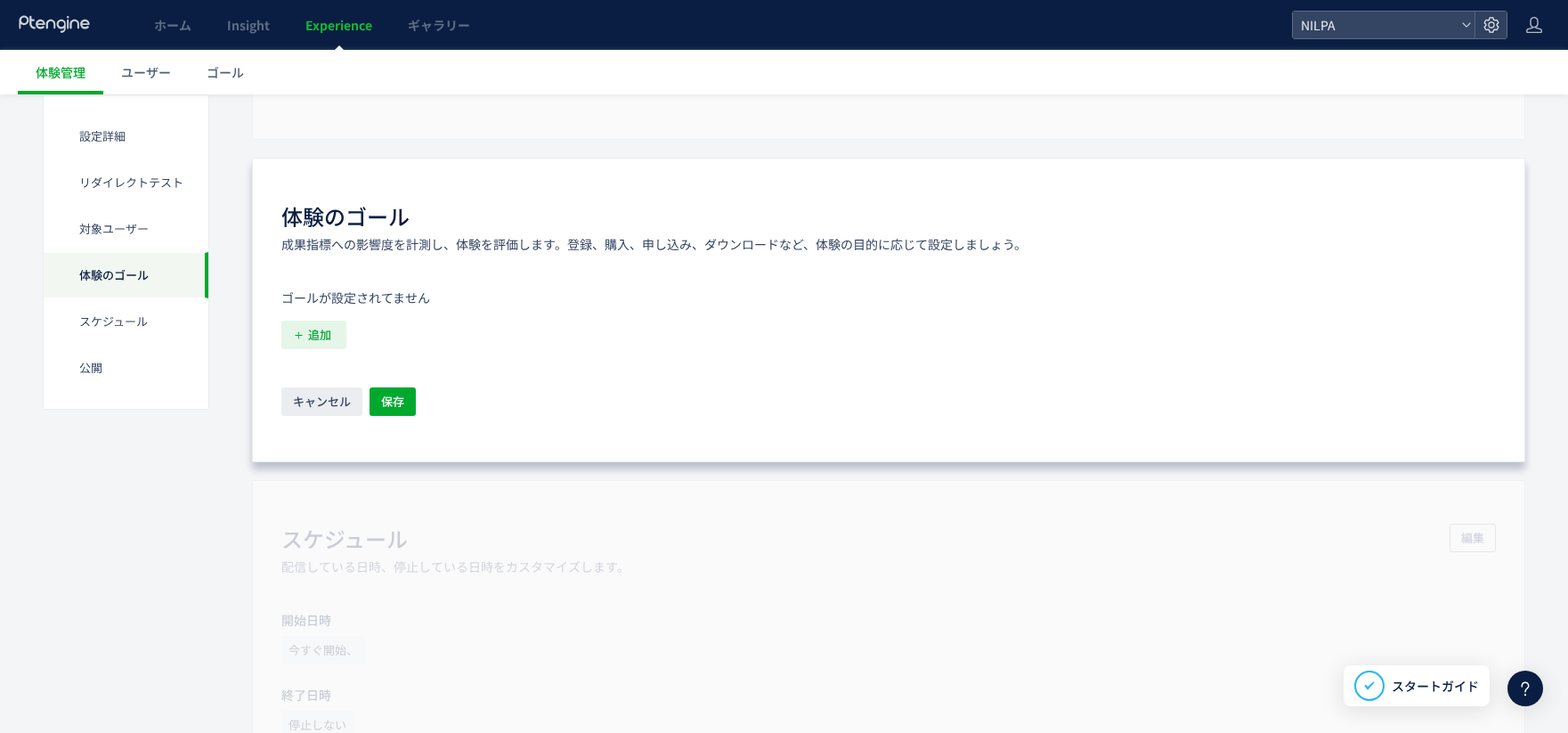 drag, startPoint x: 322, startPoint y: 338, endPoint x: 342, endPoint y: 341, distance: 20.22375 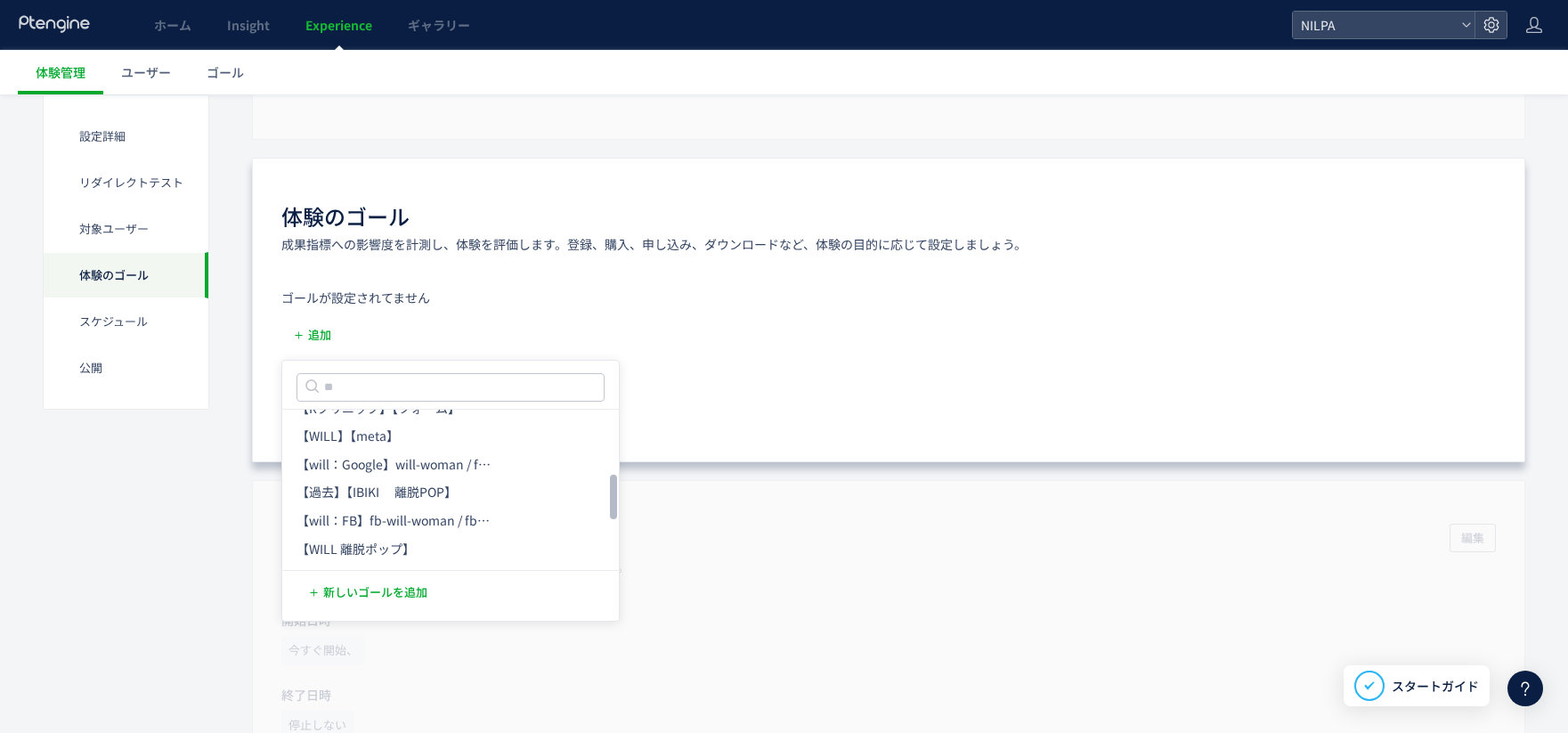 scroll, scrollTop: 259, scrollLeft: 0, axis: vertical 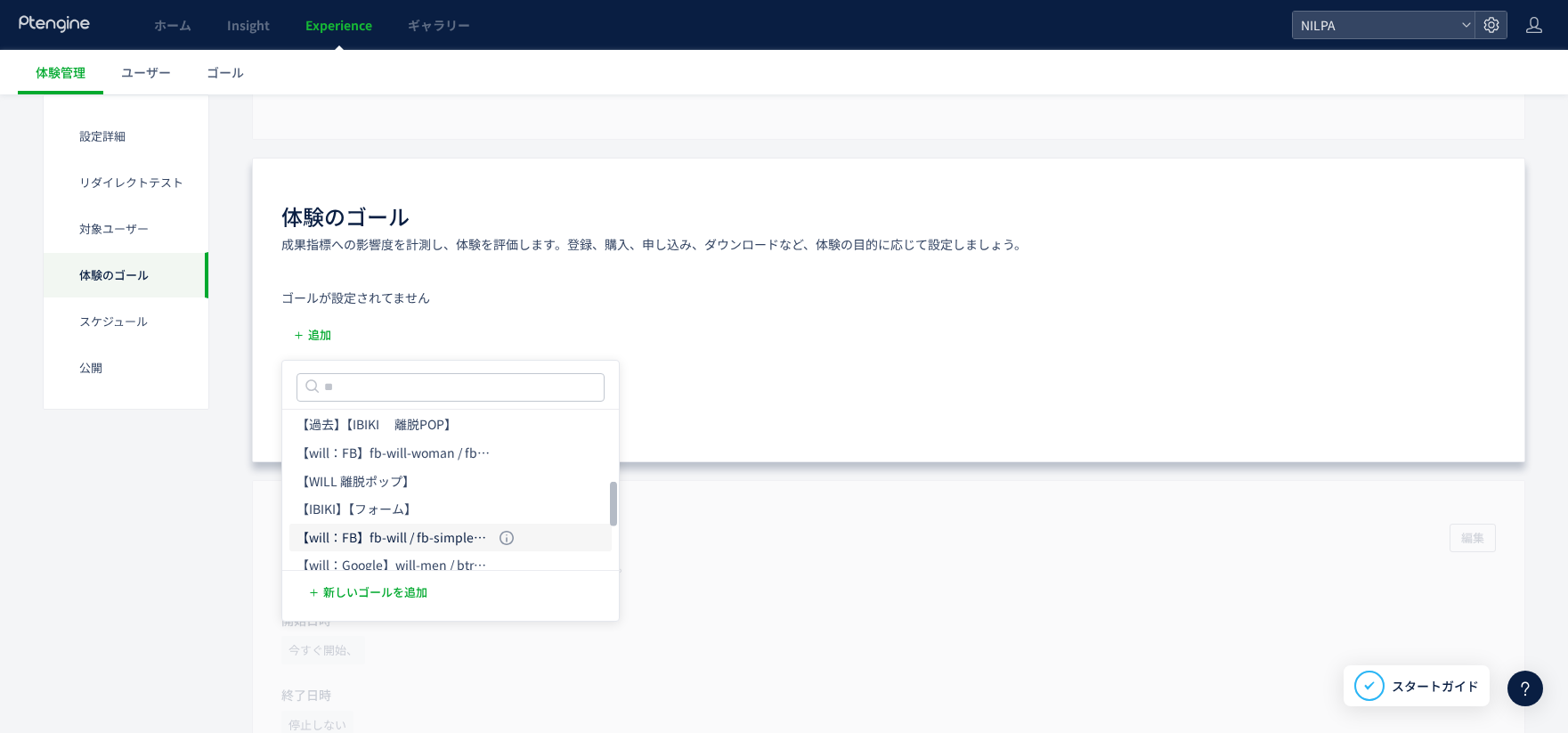 drag, startPoint x: 385, startPoint y: 504, endPoint x: 566, endPoint y: 521, distance: 181.79659 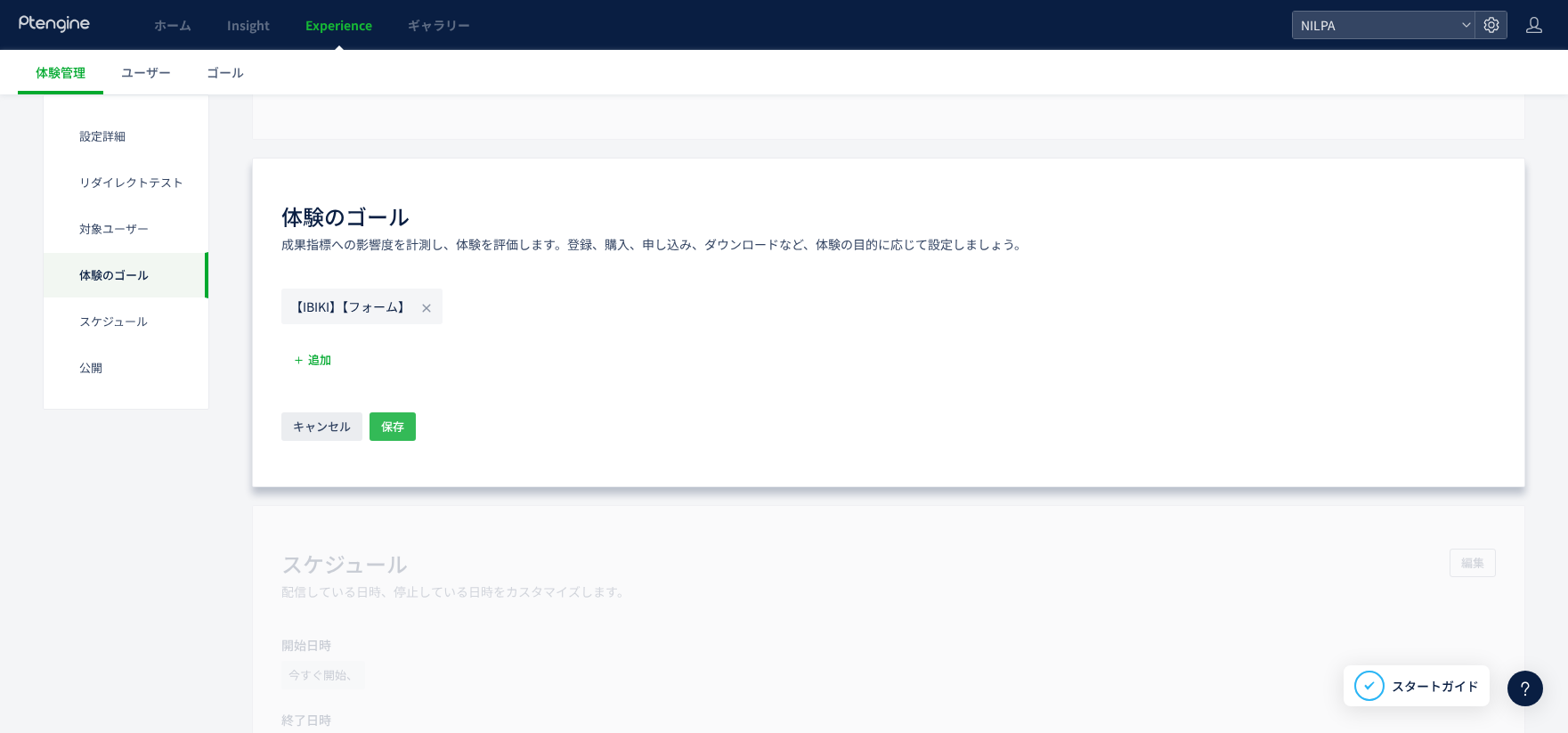click on "保存" at bounding box center (393, 427) 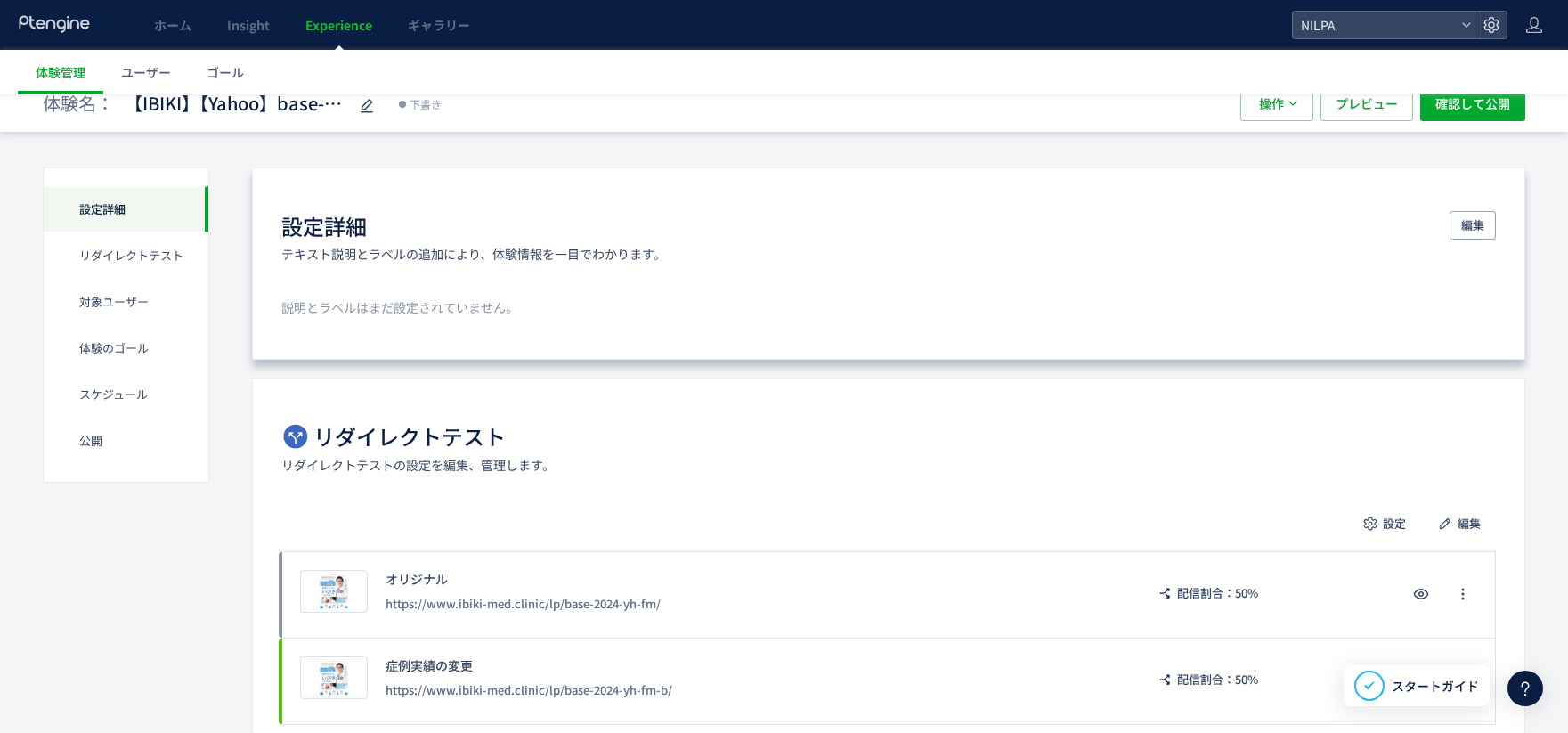 scroll, scrollTop: 0, scrollLeft: 0, axis: both 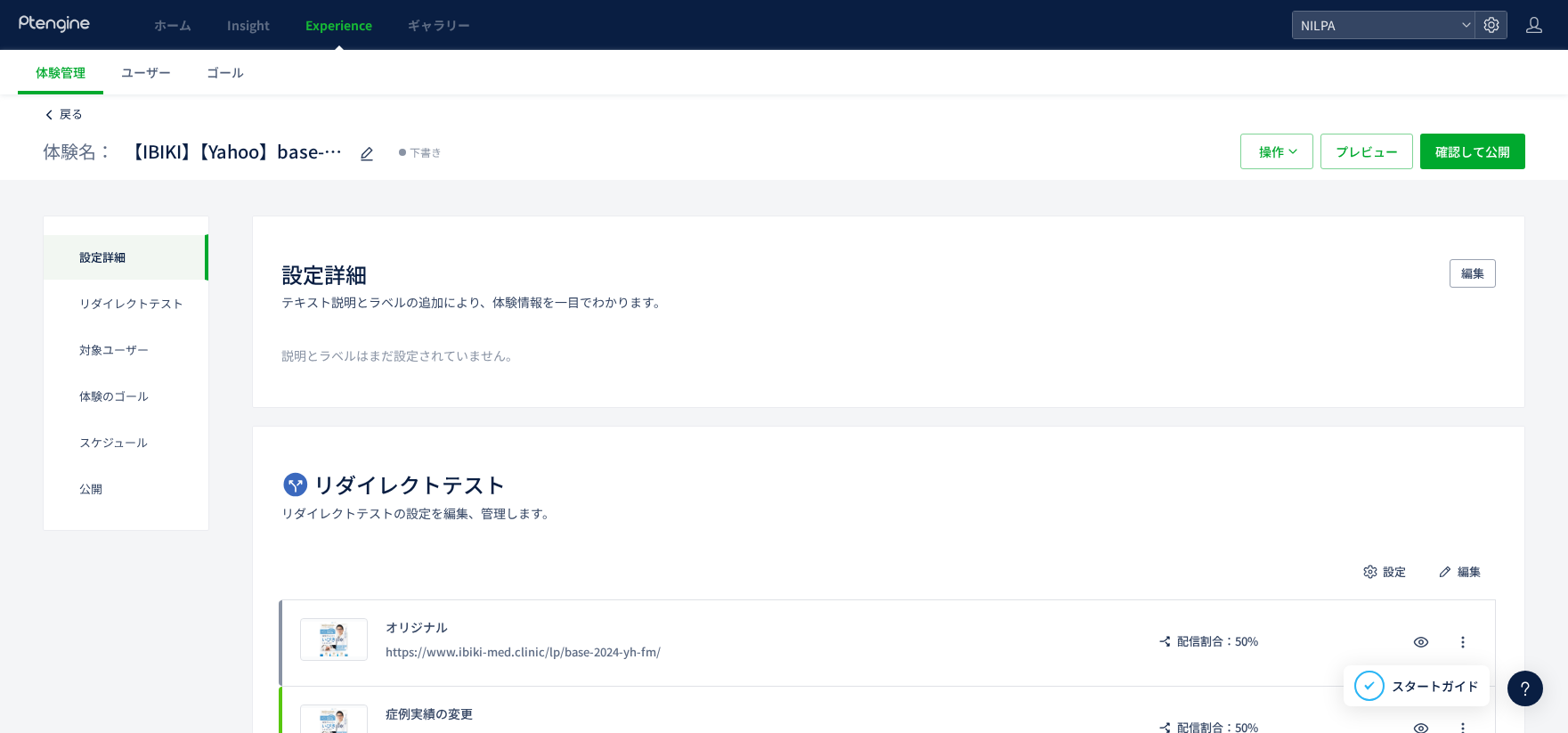 click on "戻る" 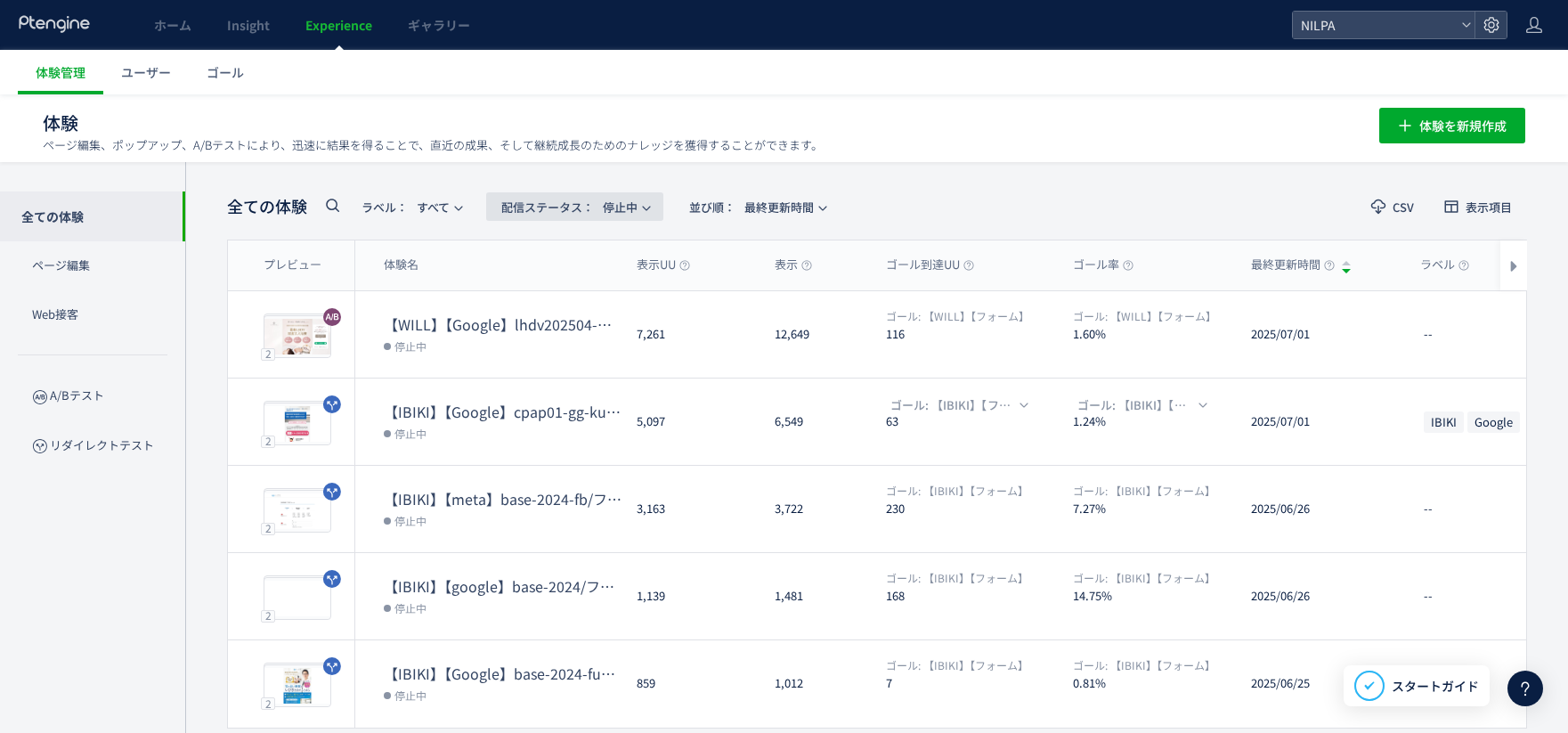 click on "配信ステータス​：  停止中" 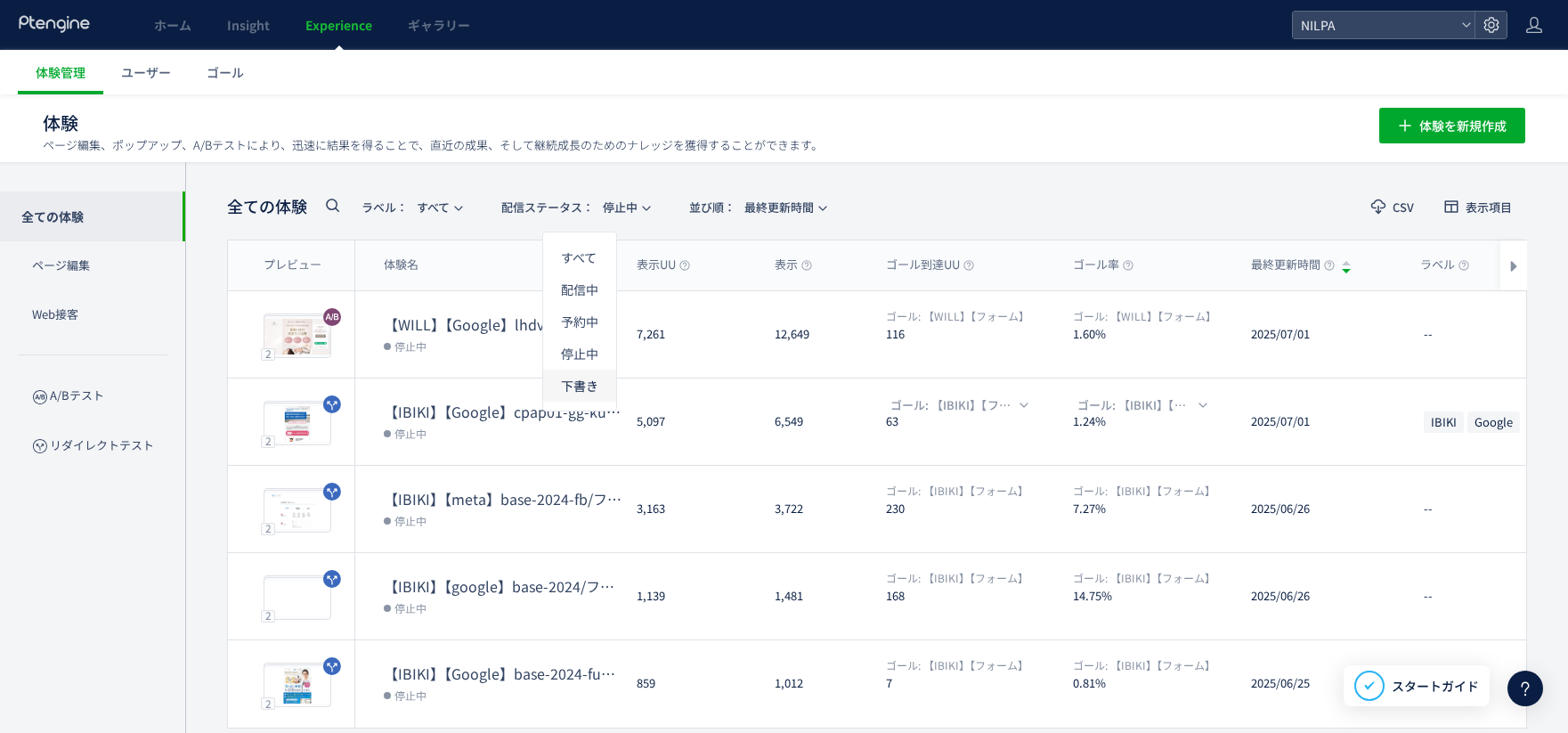 click on "下書き" 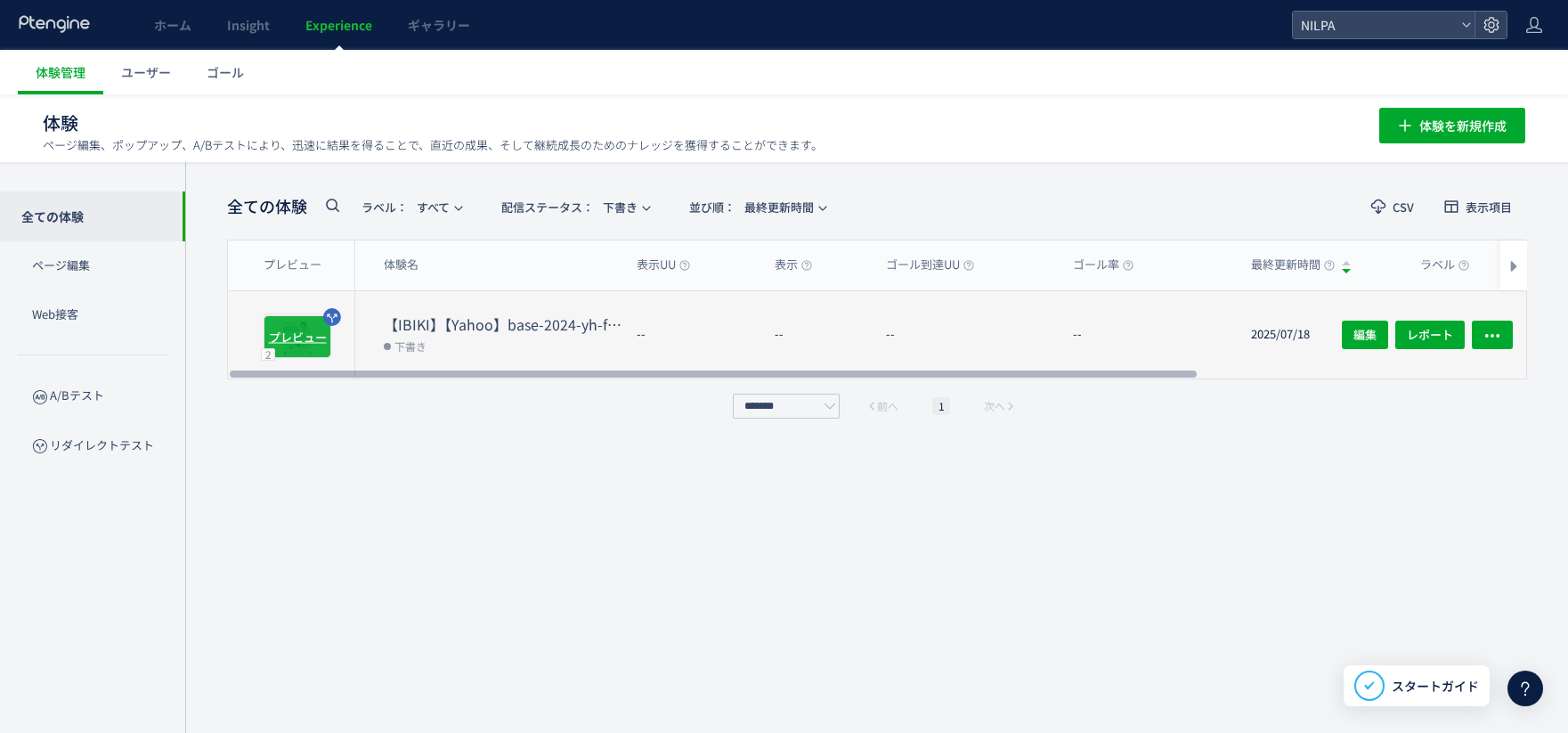 click on "プレビュー" at bounding box center [297, 336] 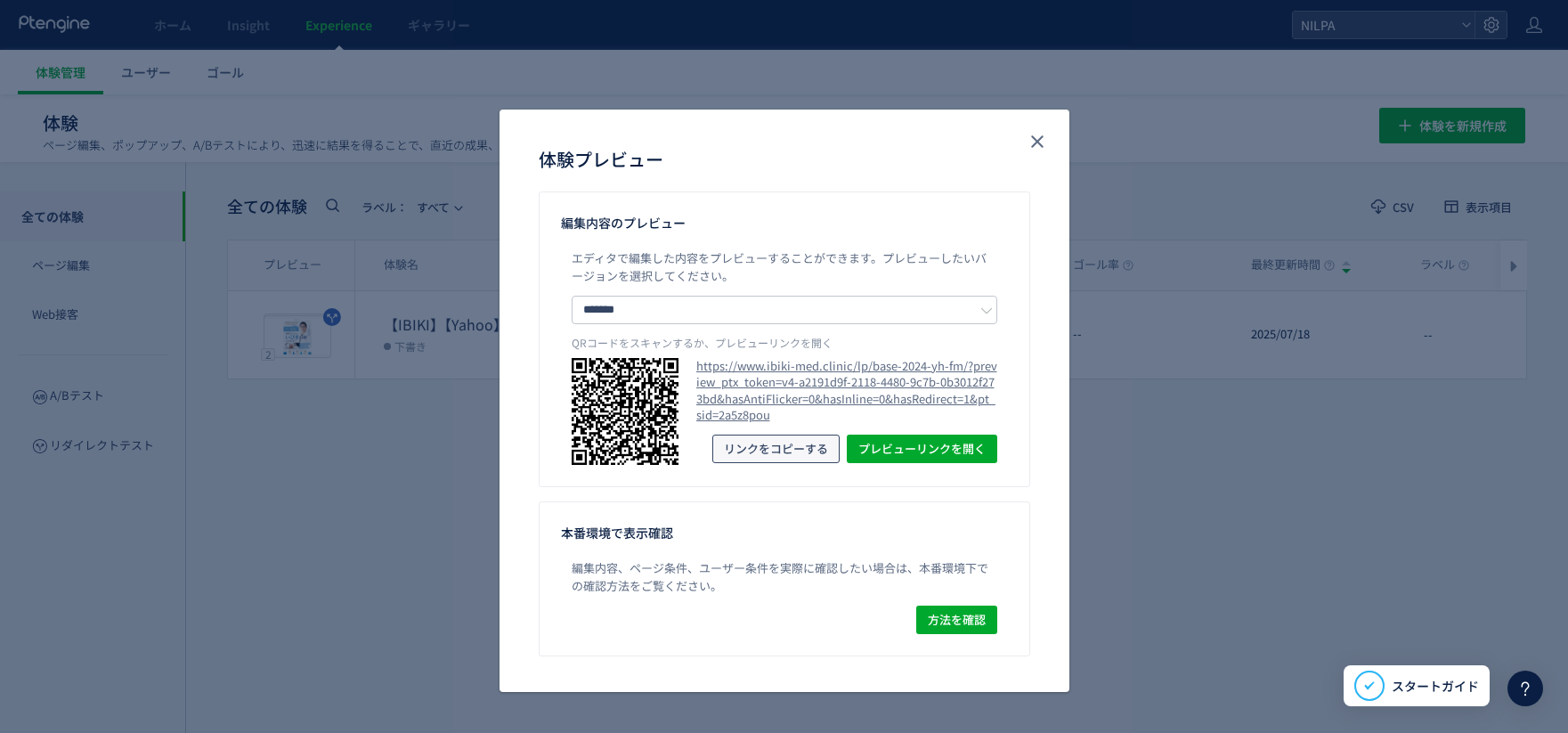 drag, startPoint x: 781, startPoint y: 441, endPoint x: 791, endPoint y: 441, distance: 10 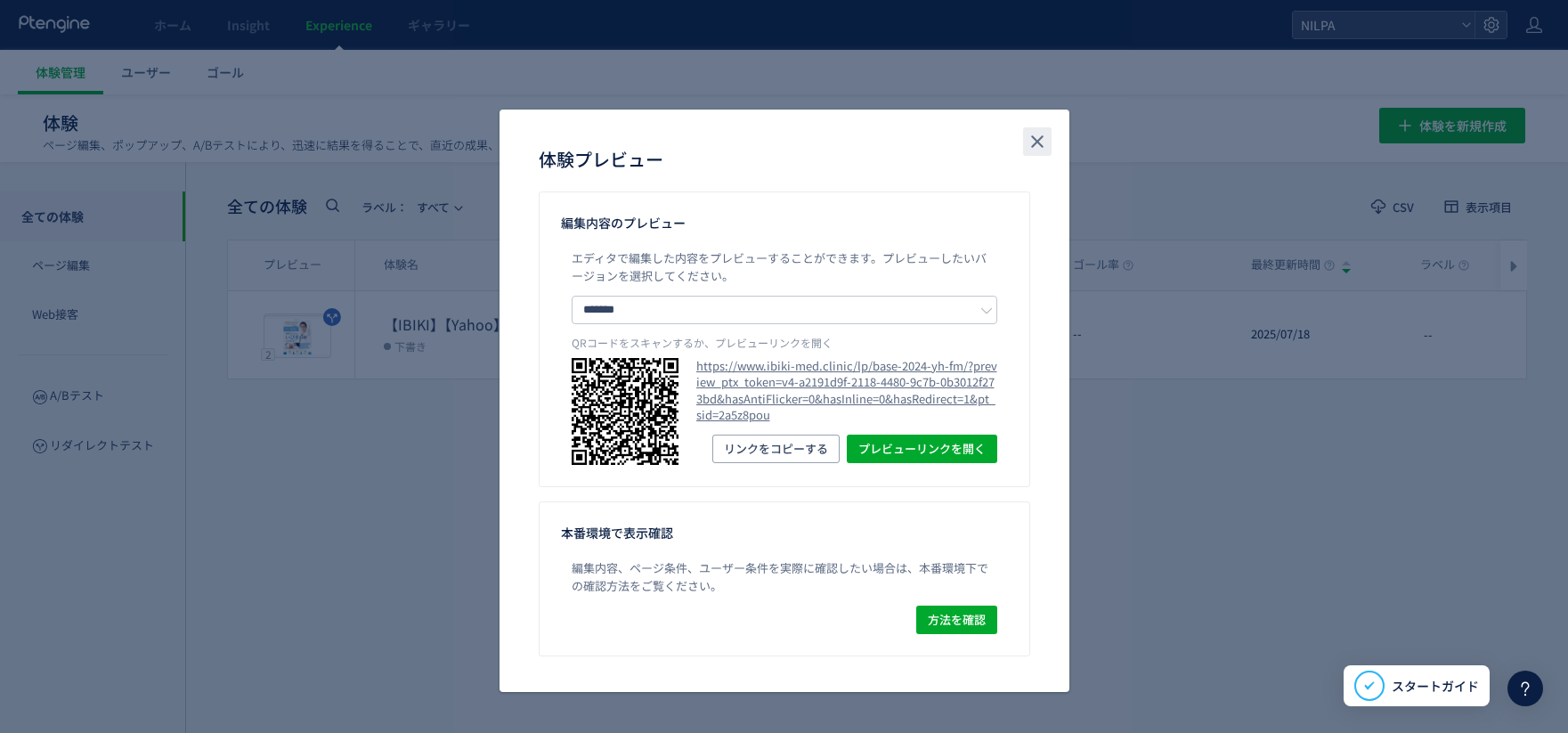 drag, startPoint x: 1035, startPoint y: 143, endPoint x: 970, endPoint y: 129, distance: 66.4906 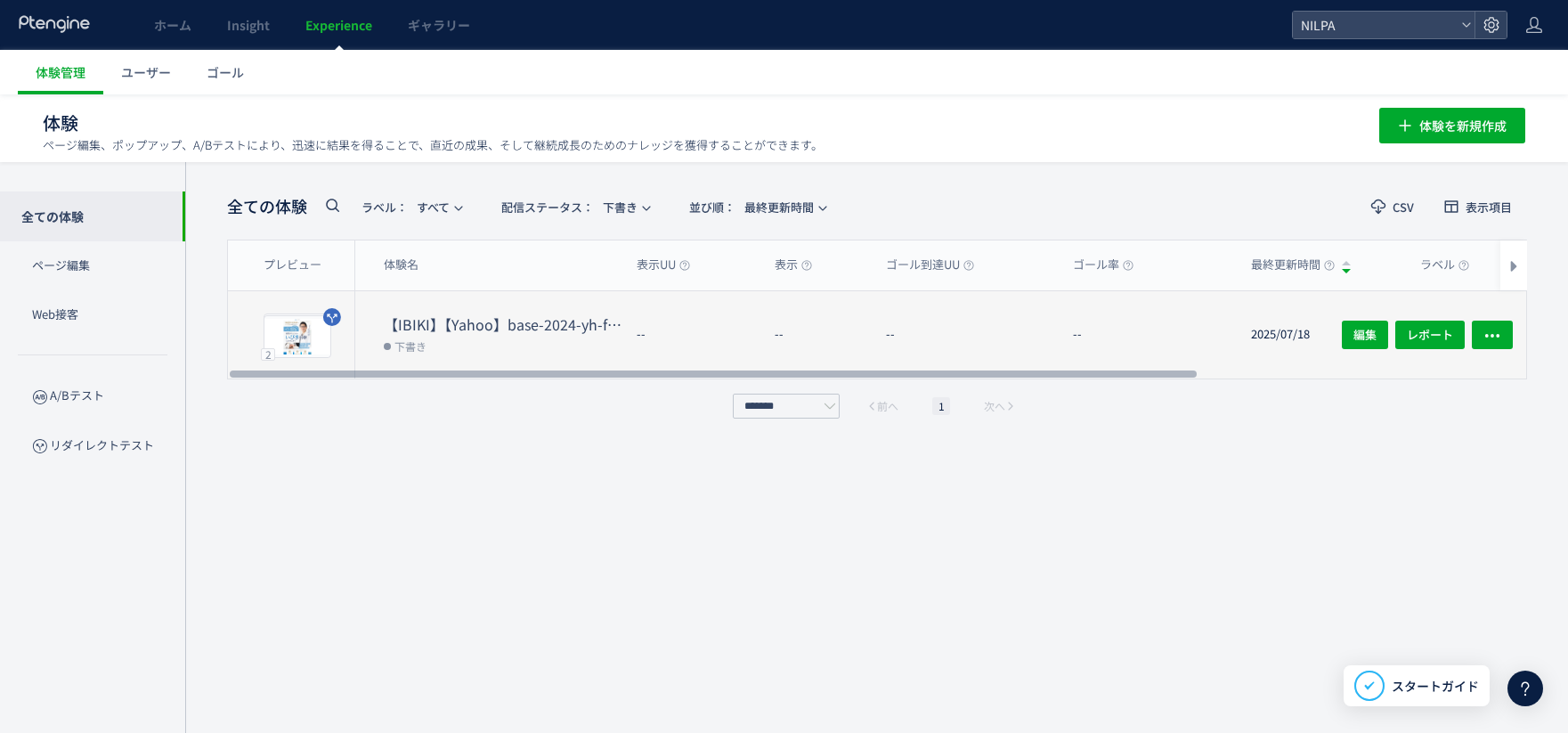 click on "【IBIKI】【Yahoo】base-2024-yh-fm_症例実績" at bounding box center (503, 324) 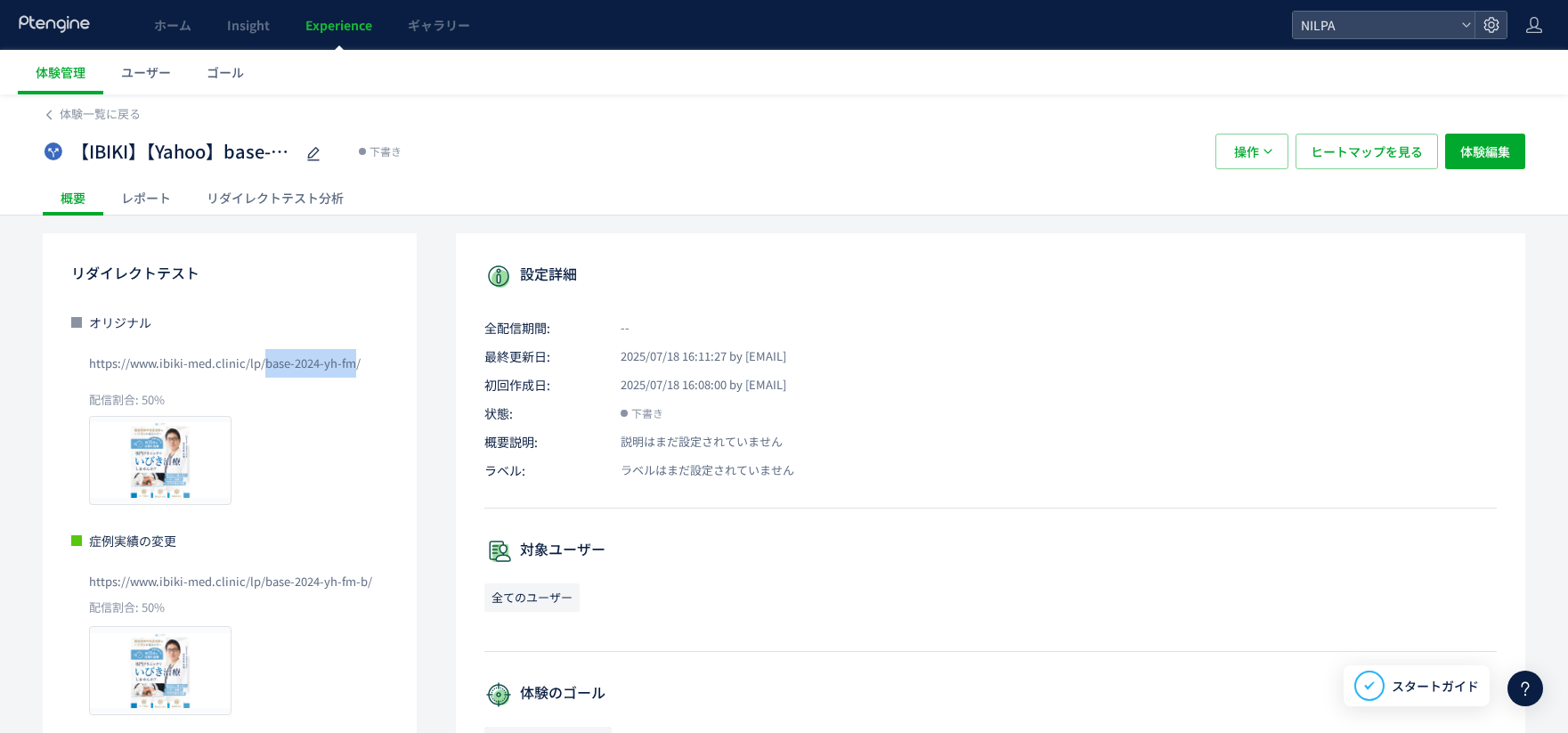 drag, startPoint x: 264, startPoint y: 366, endPoint x: 354, endPoint y: 370, distance: 90.0888 